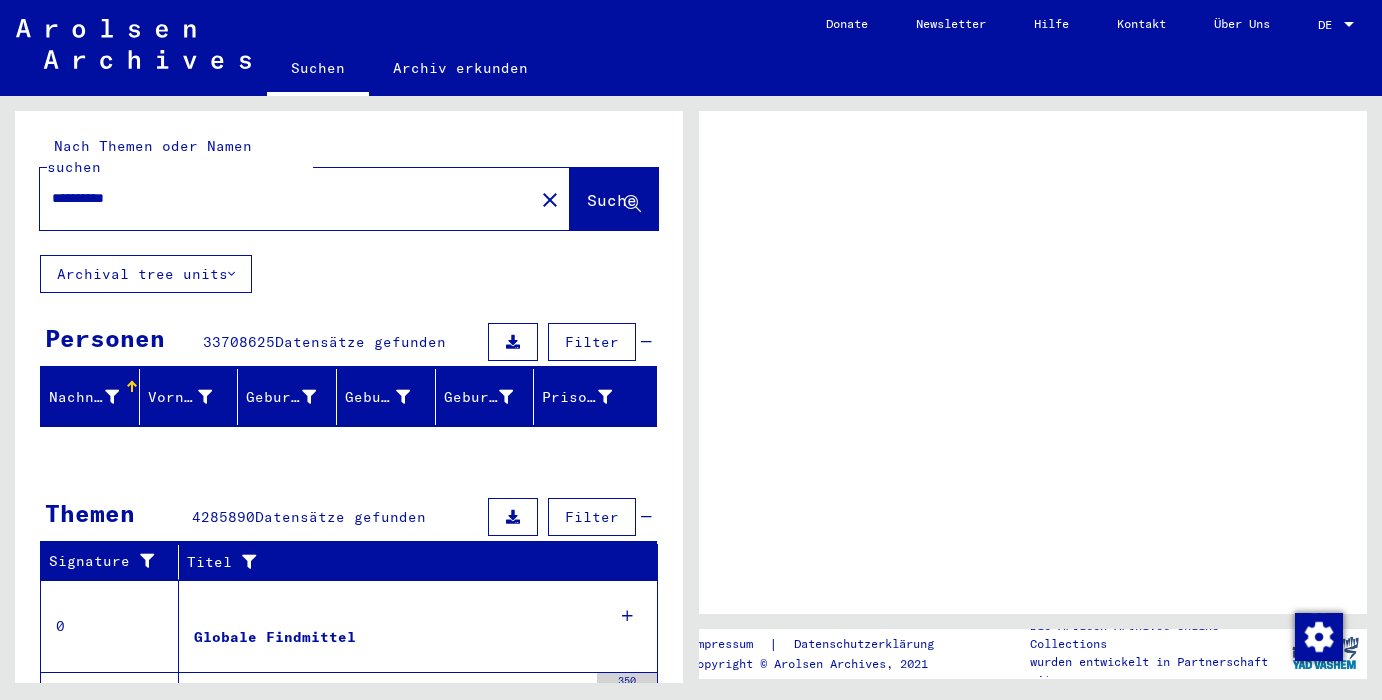 scroll, scrollTop: 0, scrollLeft: 0, axis: both 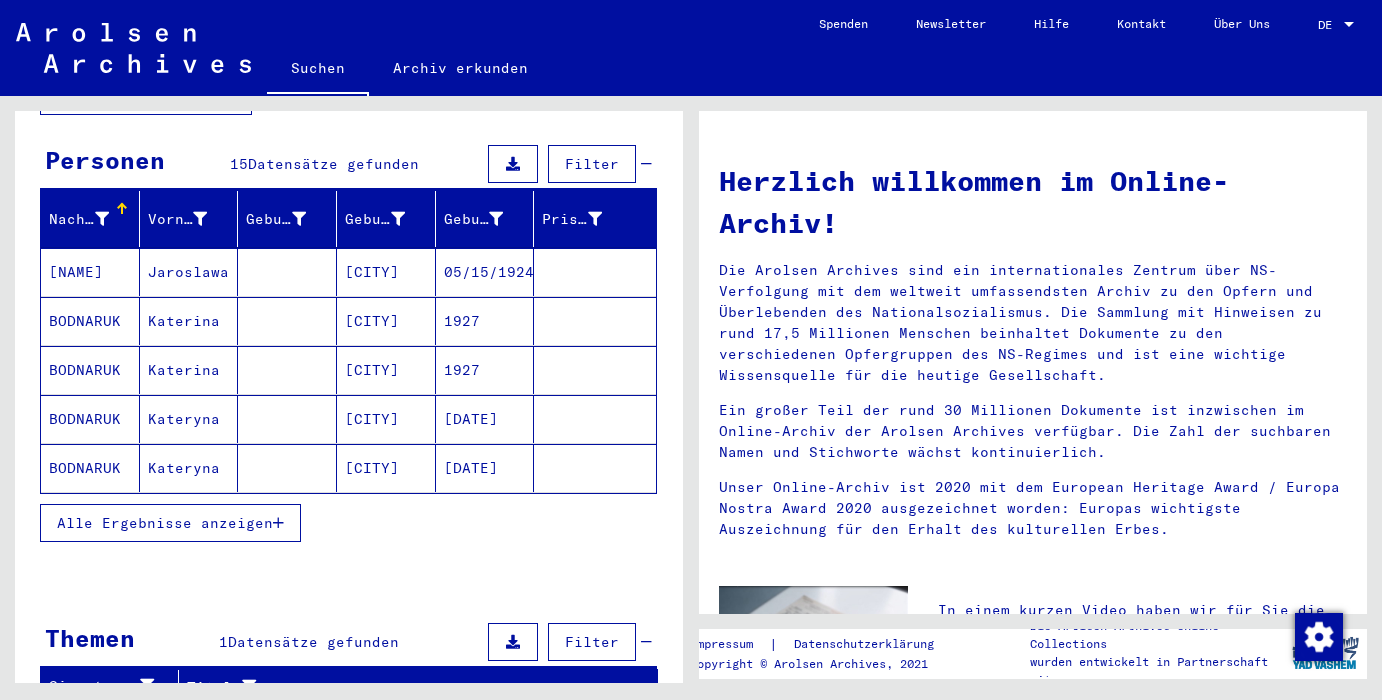 click on "Alle Ergebnisse anzeigen" at bounding box center (170, 523) 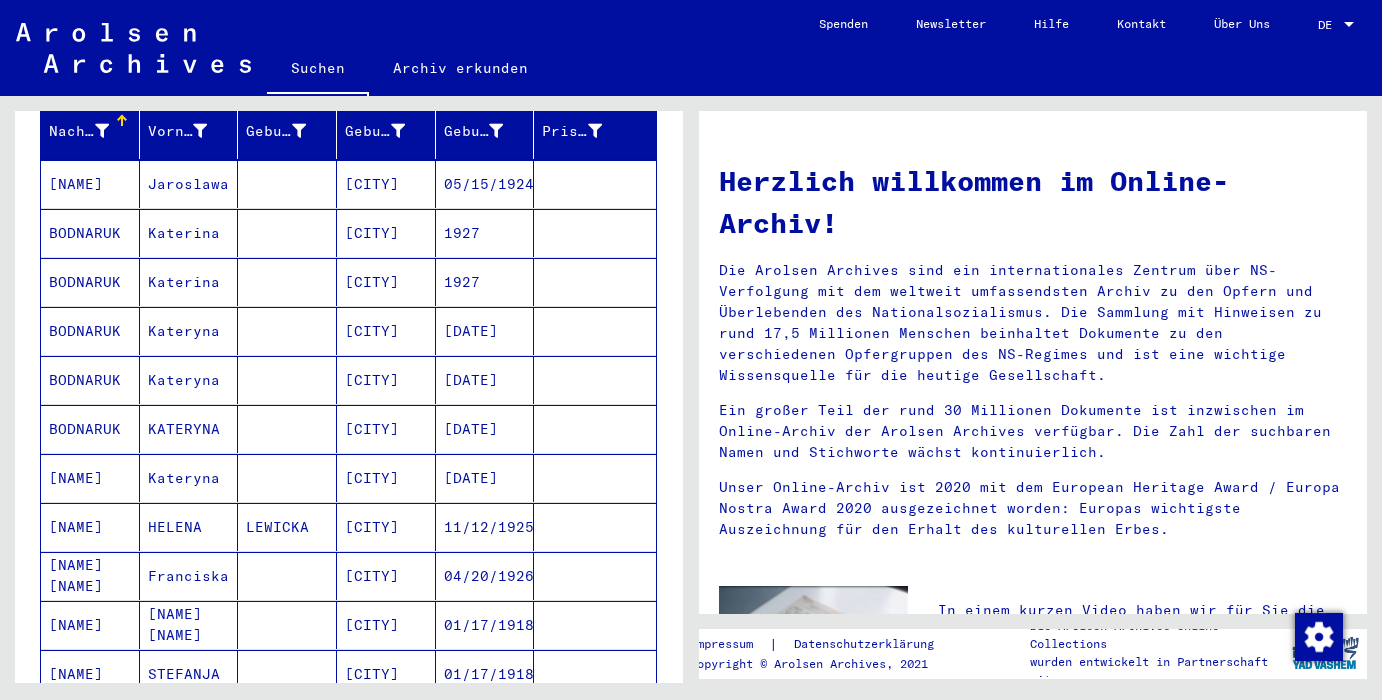 scroll, scrollTop: 268, scrollLeft: 0, axis: vertical 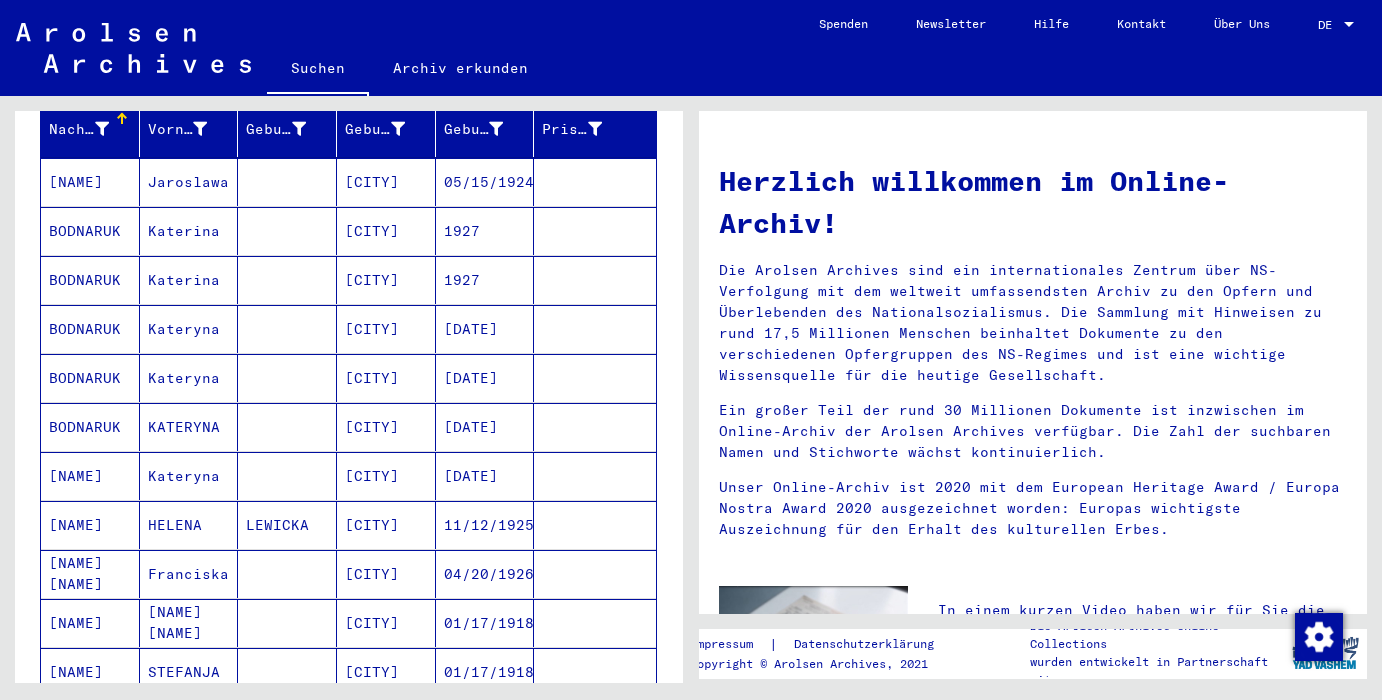 click on "Kateryna" at bounding box center [189, 378] 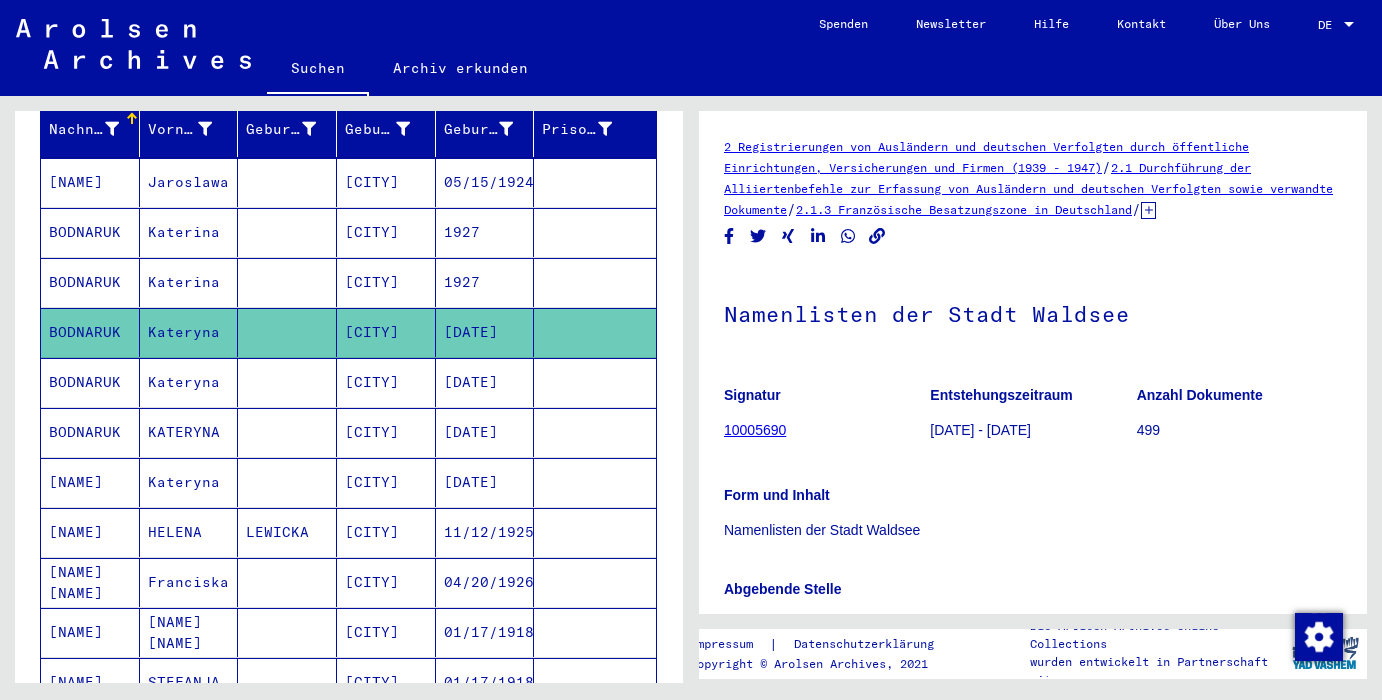 scroll, scrollTop: 0, scrollLeft: 0, axis: both 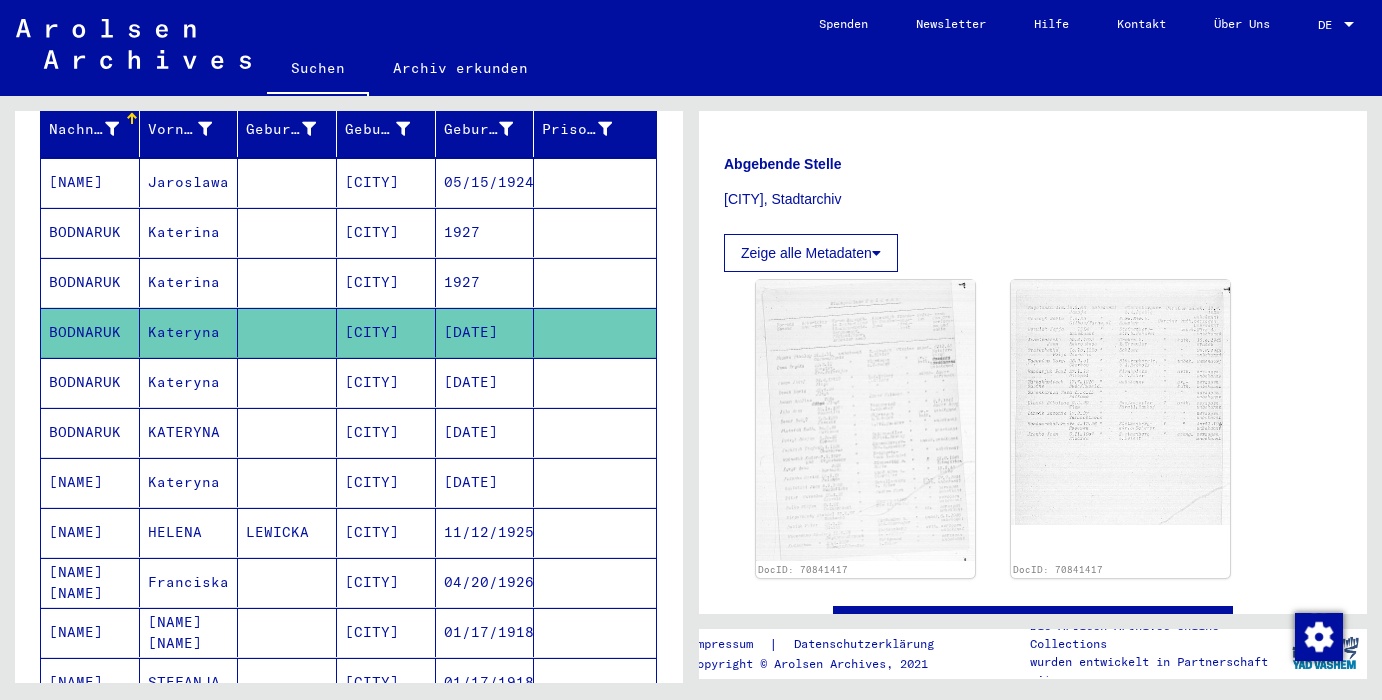 click on "1927" at bounding box center [485, 282] 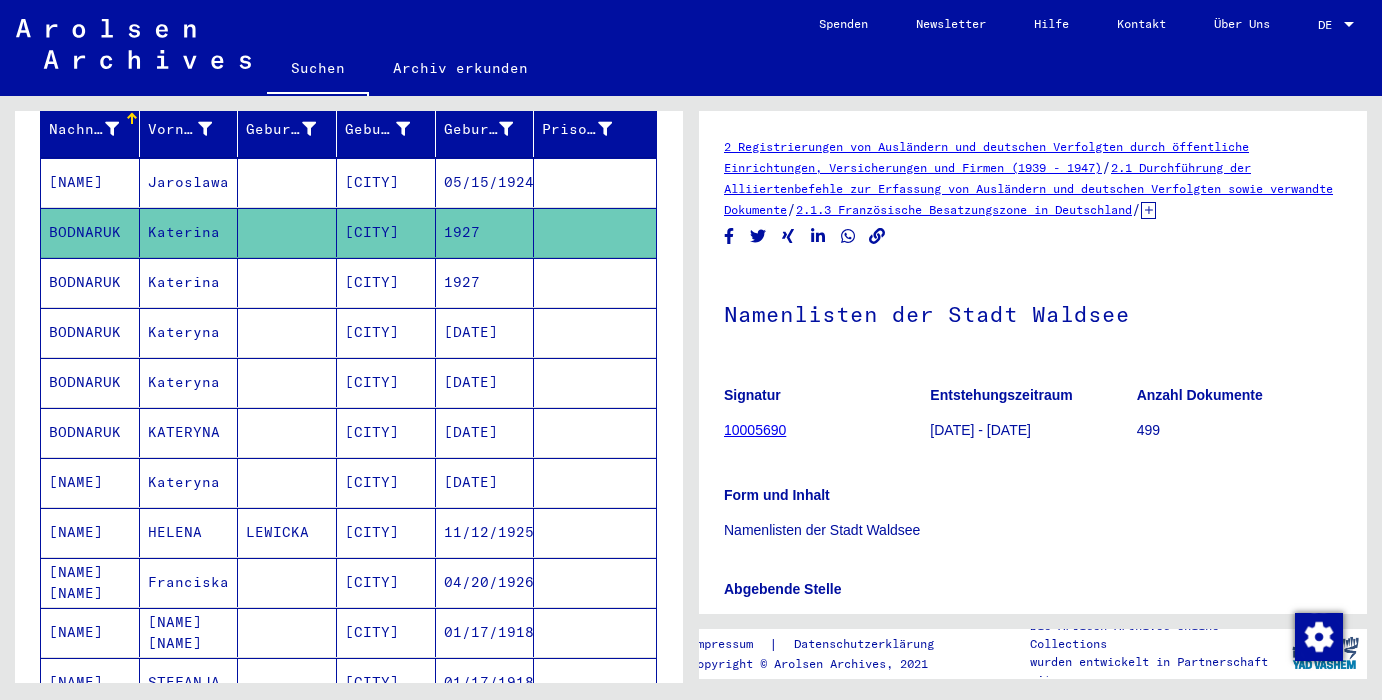 scroll, scrollTop: 0, scrollLeft: 0, axis: both 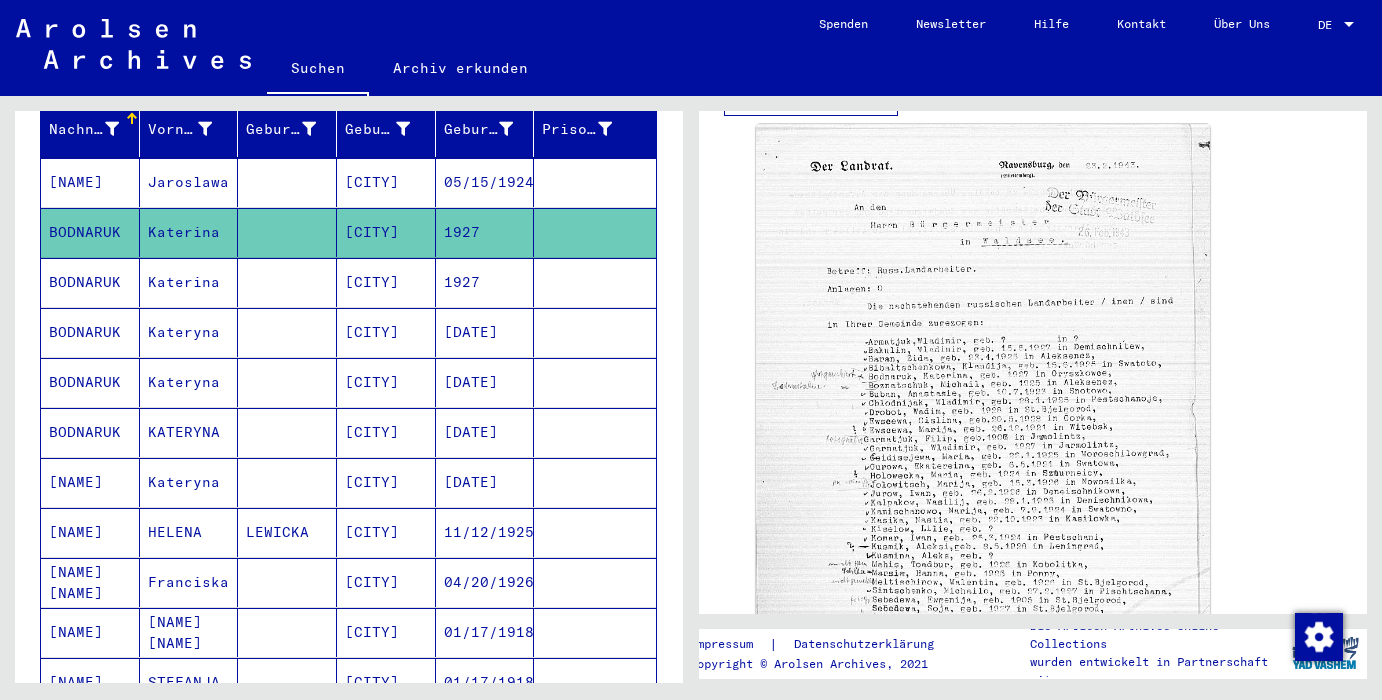 click on "05/15/1924" at bounding box center [485, 232] 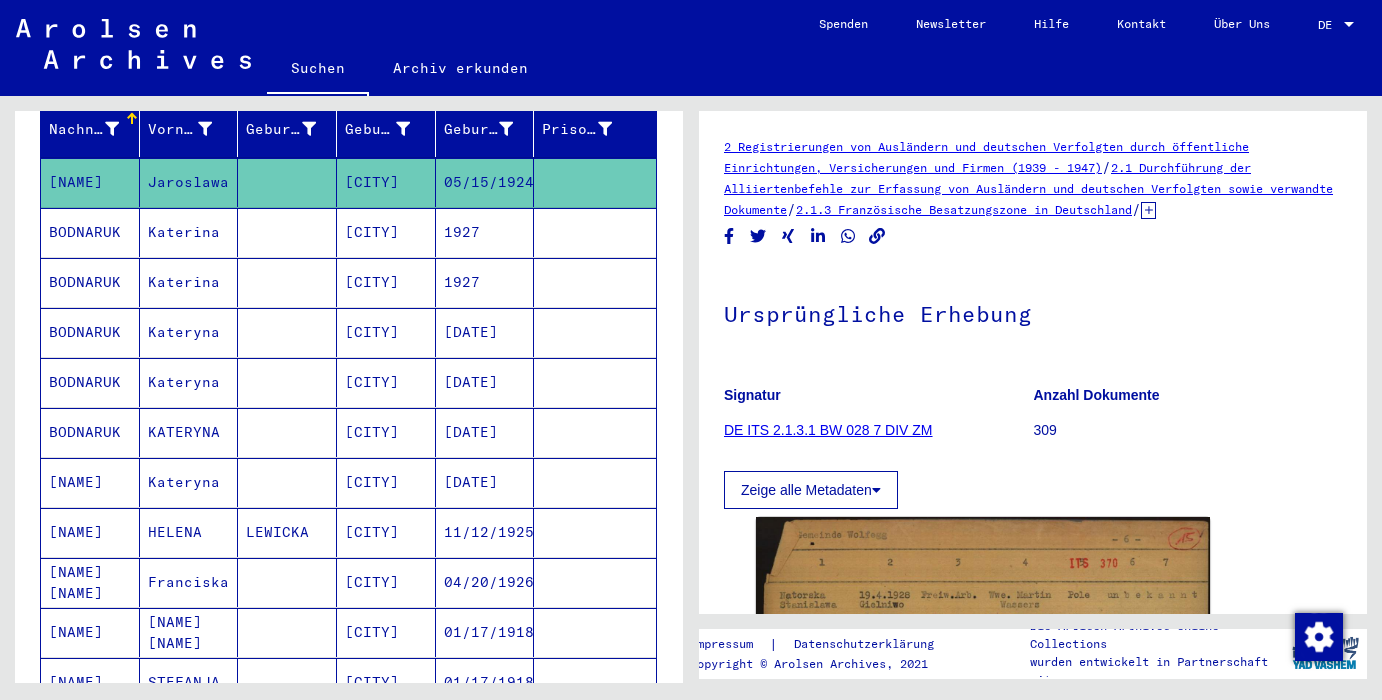 scroll, scrollTop: 0, scrollLeft: 0, axis: both 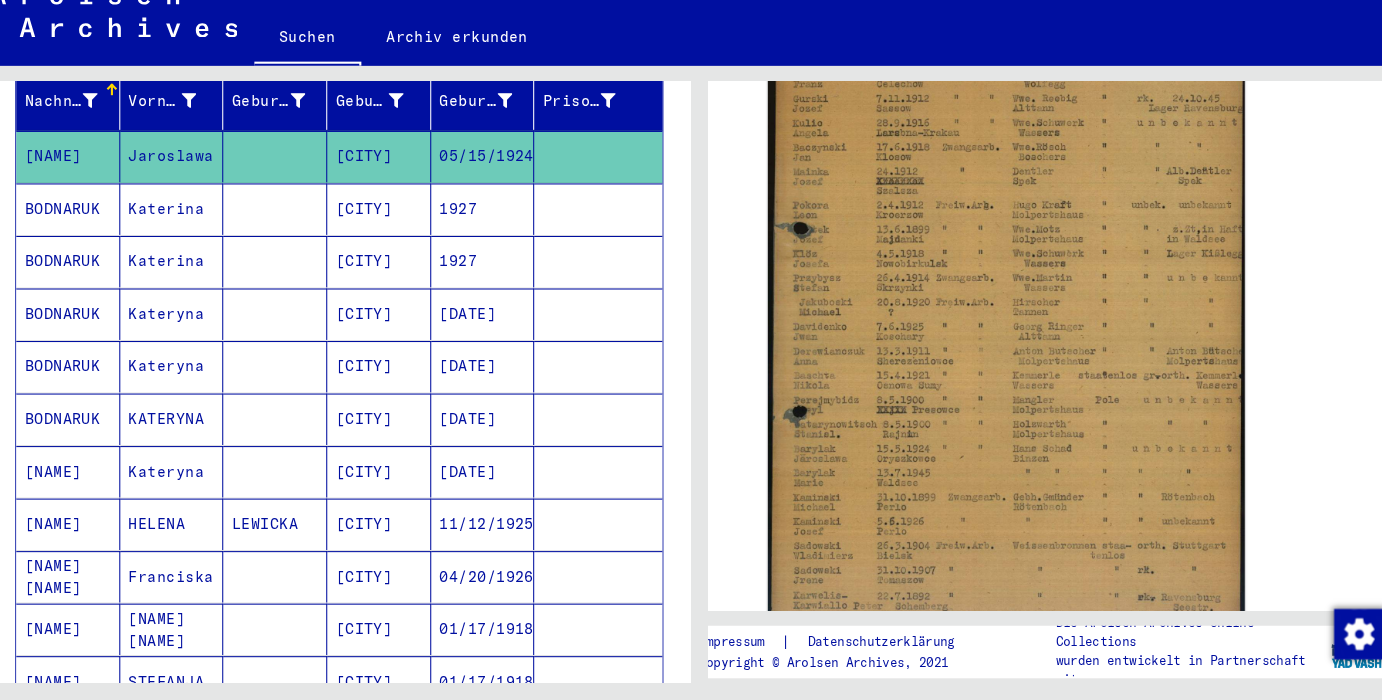 click on "HELENA" at bounding box center [189, 582] 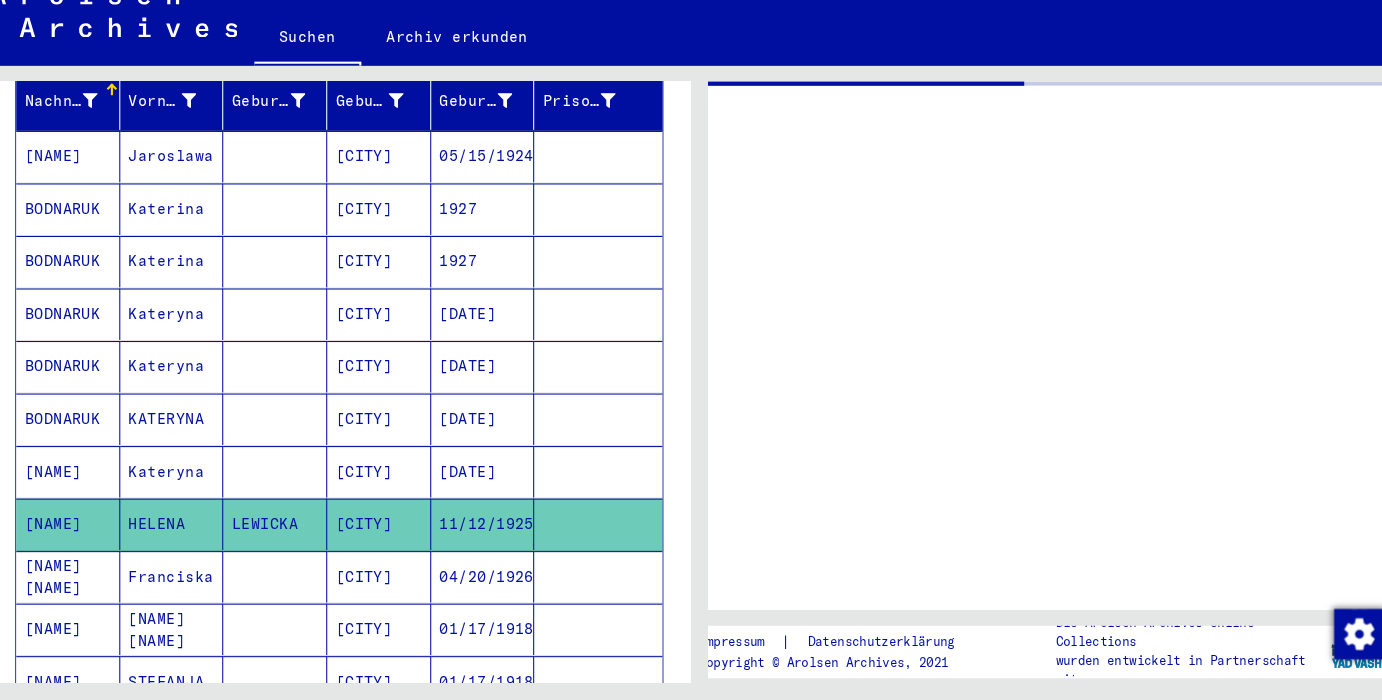 scroll, scrollTop: 0, scrollLeft: 0, axis: both 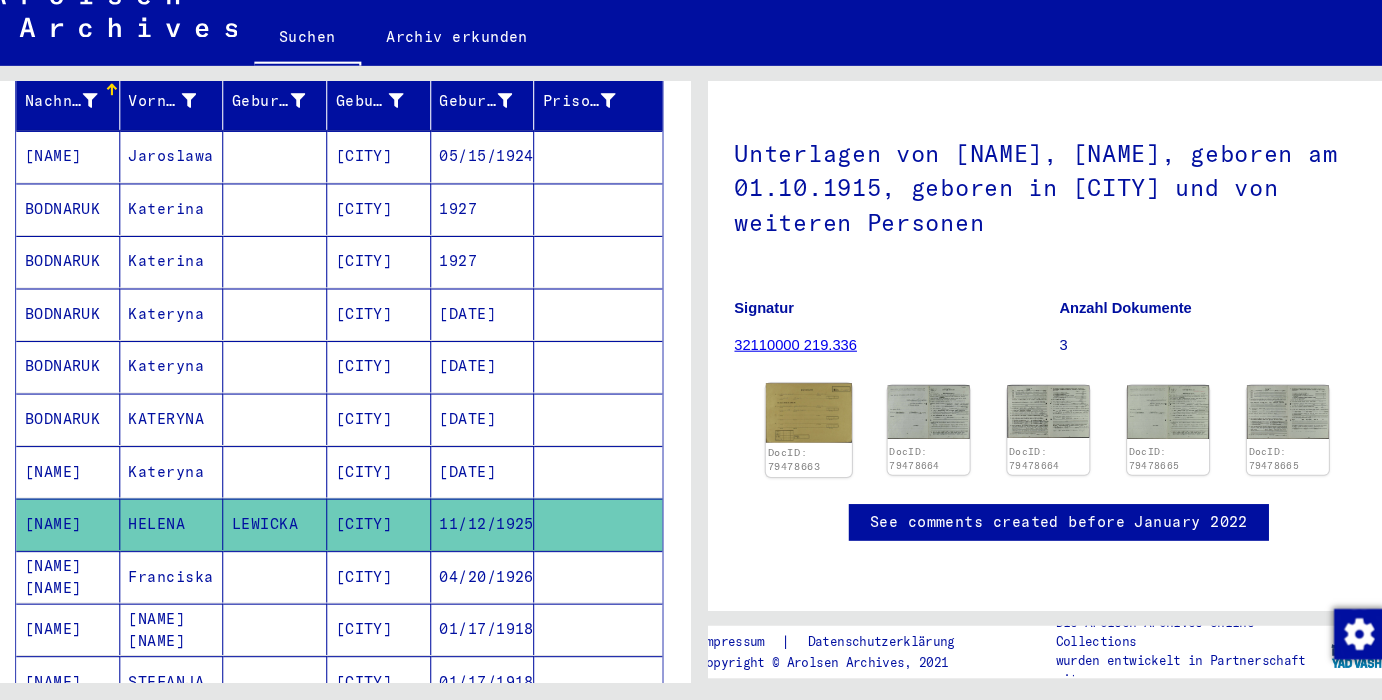 click 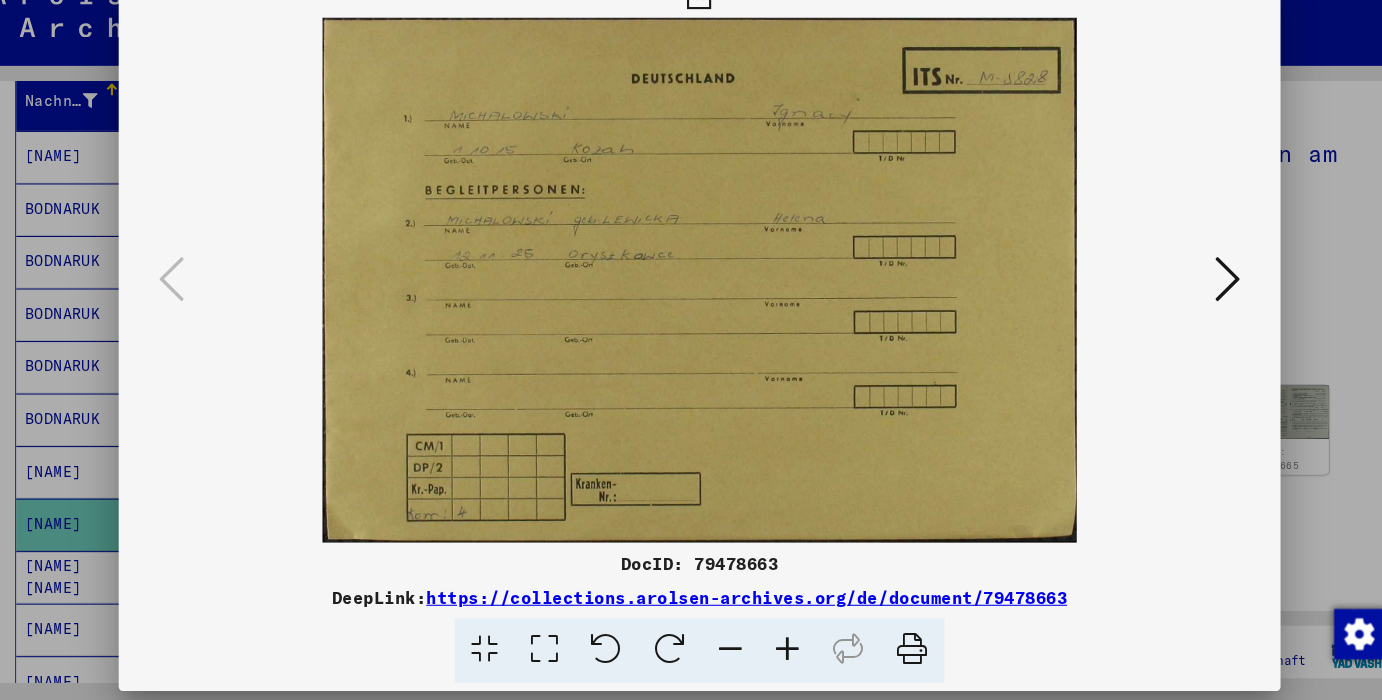 scroll, scrollTop: 0, scrollLeft: 0, axis: both 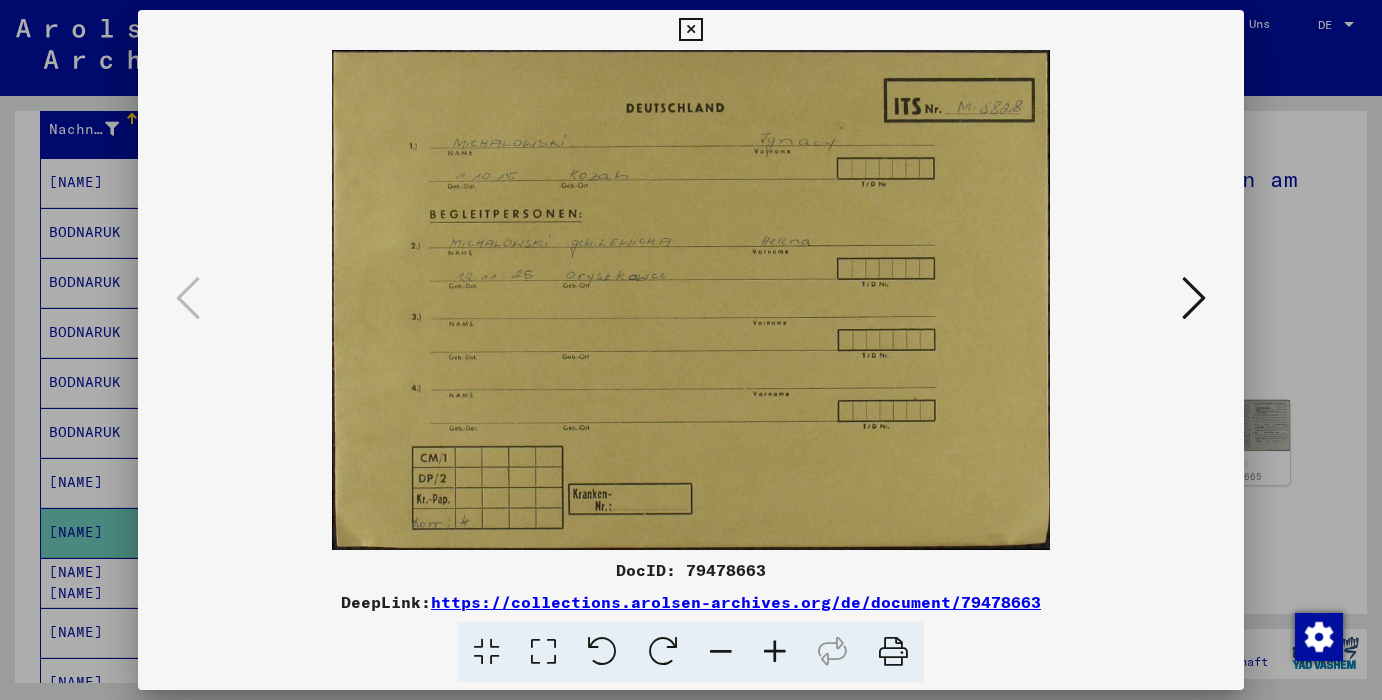 click at bounding box center [690, 30] 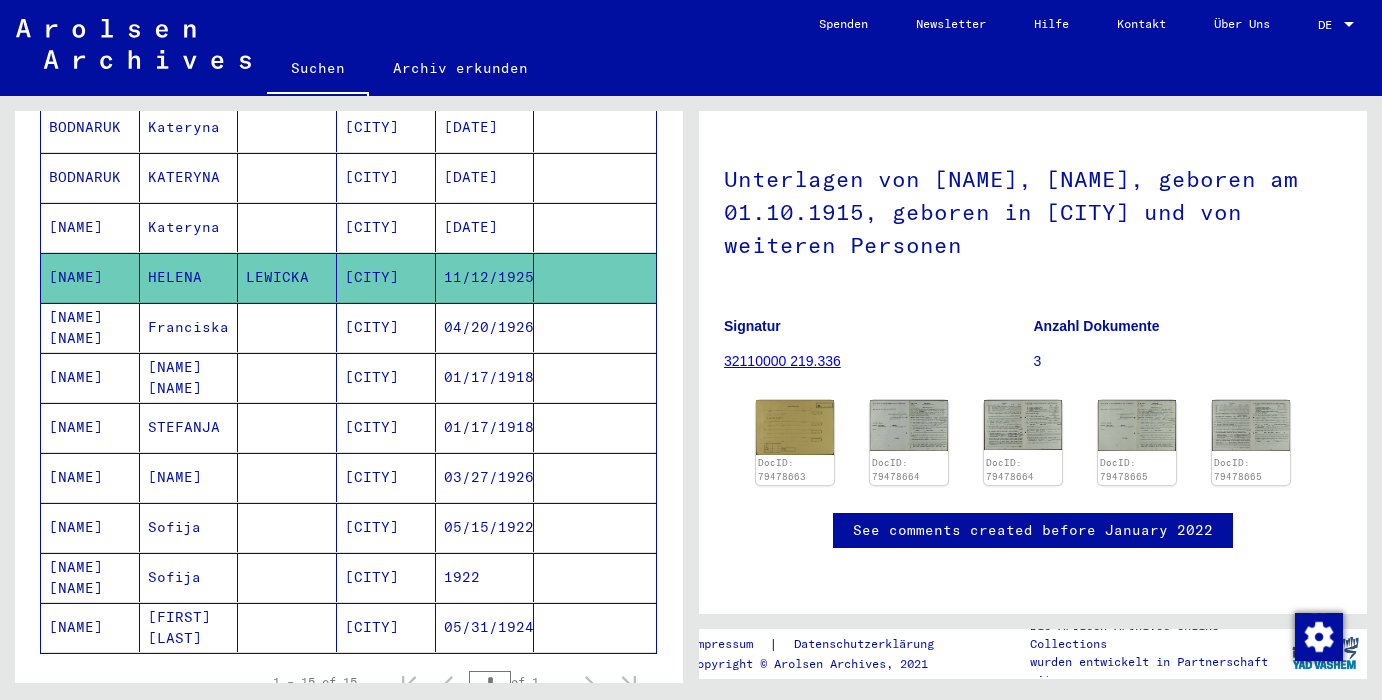 scroll, scrollTop: 531, scrollLeft: 0, axis: vertical 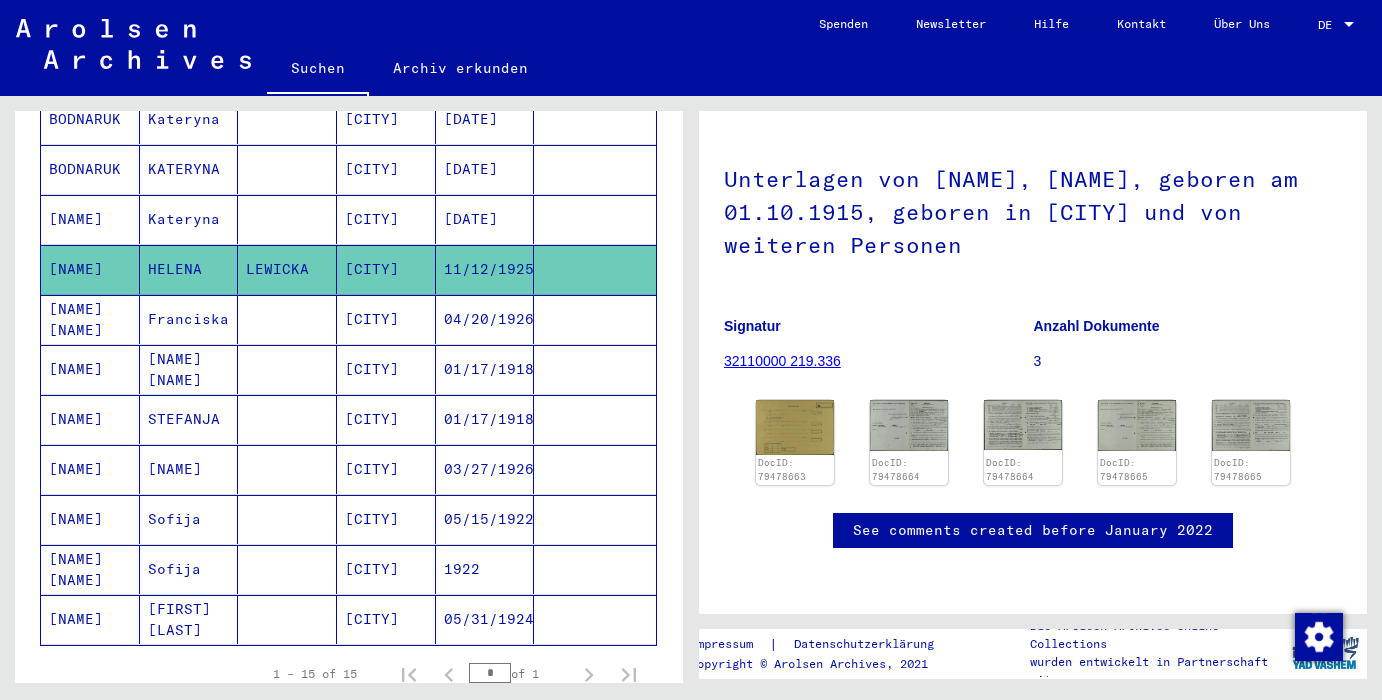 click on "[CITY]" at bounding box center (386, 519) 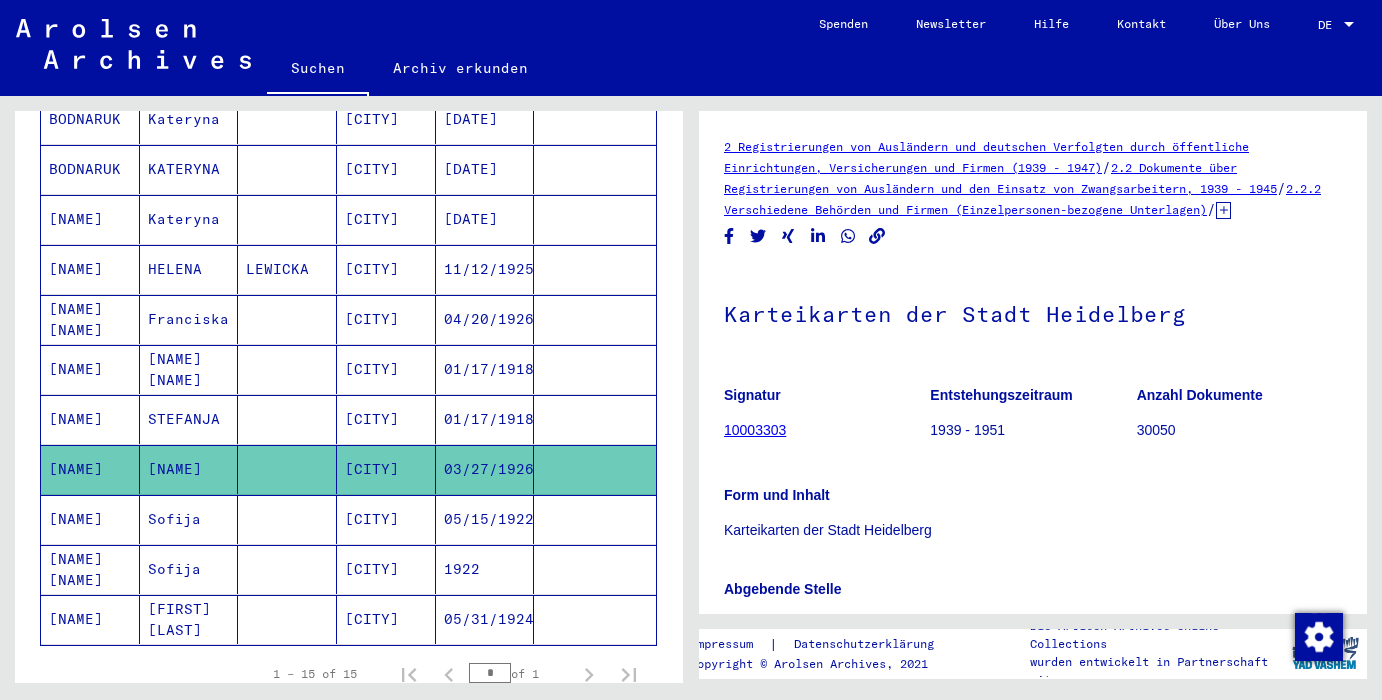 scroll, scrollTop: 0, scrollLeft: 0, axis: both 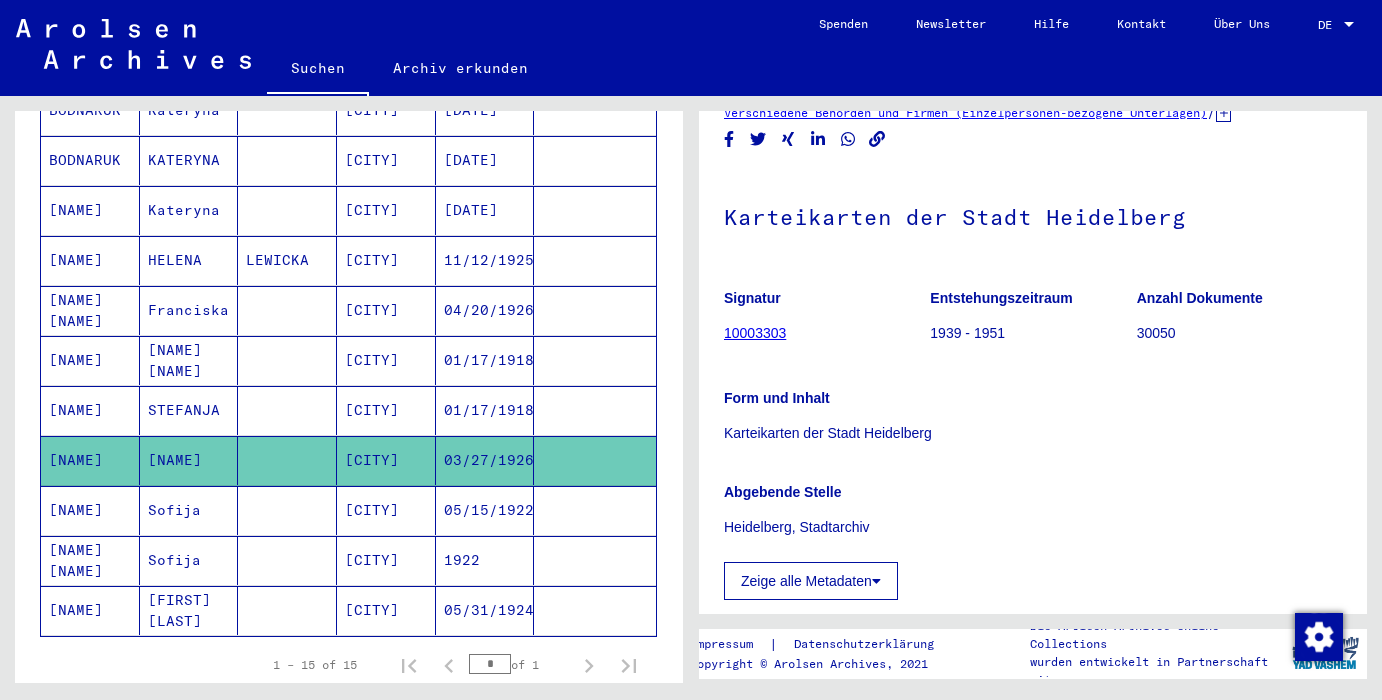 click on "05/15/1922" at bounding box center (485, 560) 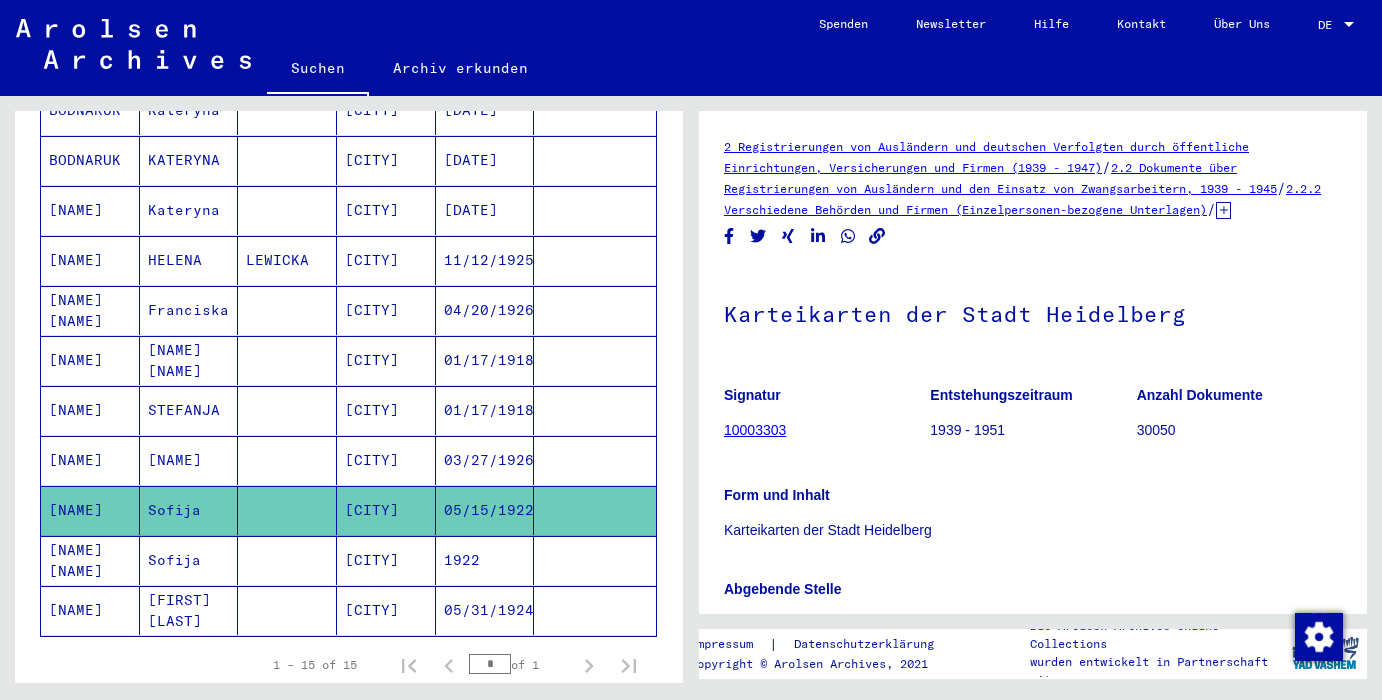 scroll, scrollTop: 0, scrollLeft: 0, axis: both 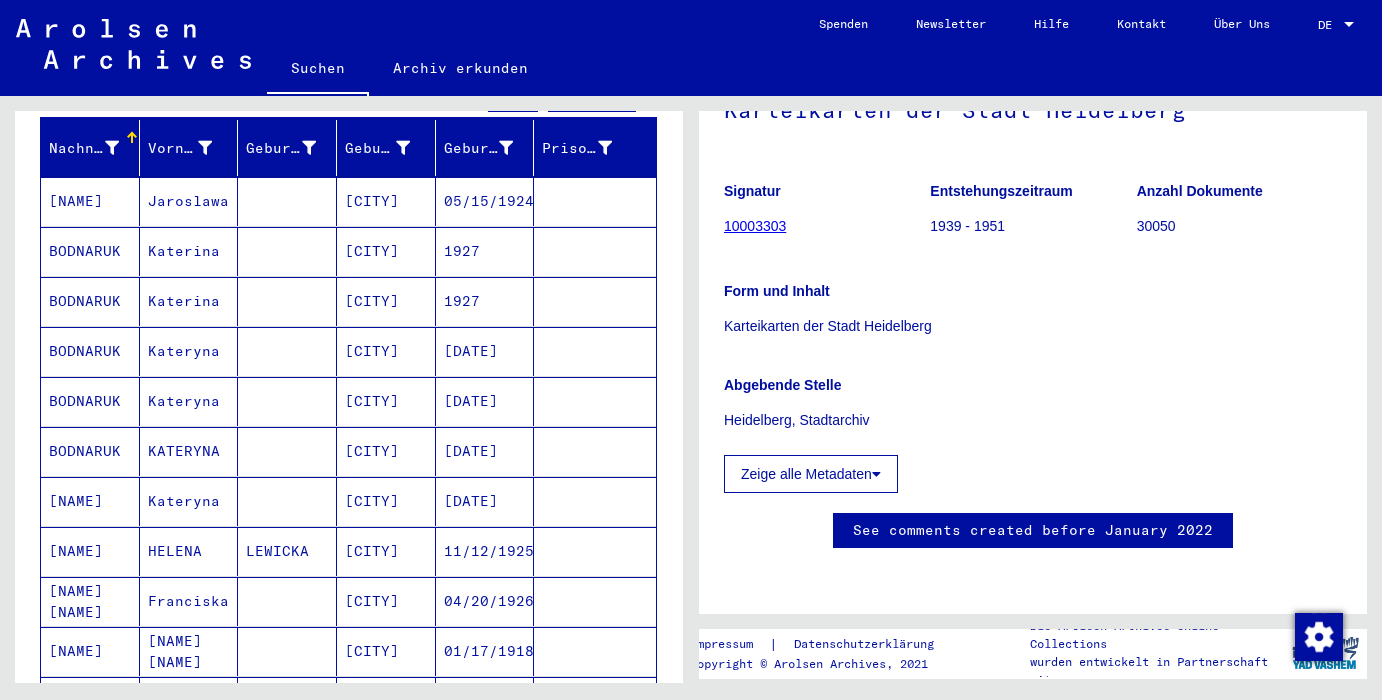 click on "[DATE]" at bounding box center (485, 401) 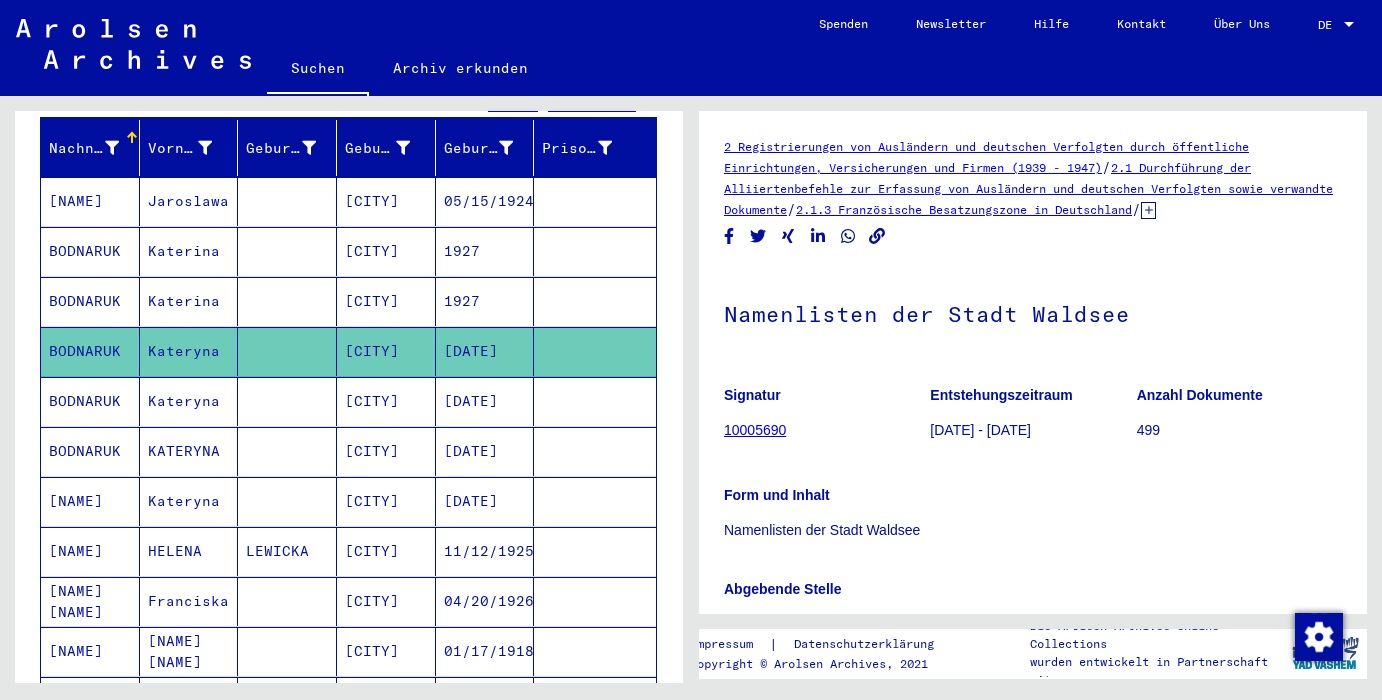 scroll, scrollTop: 0, scrollLeft: 0, axis: both 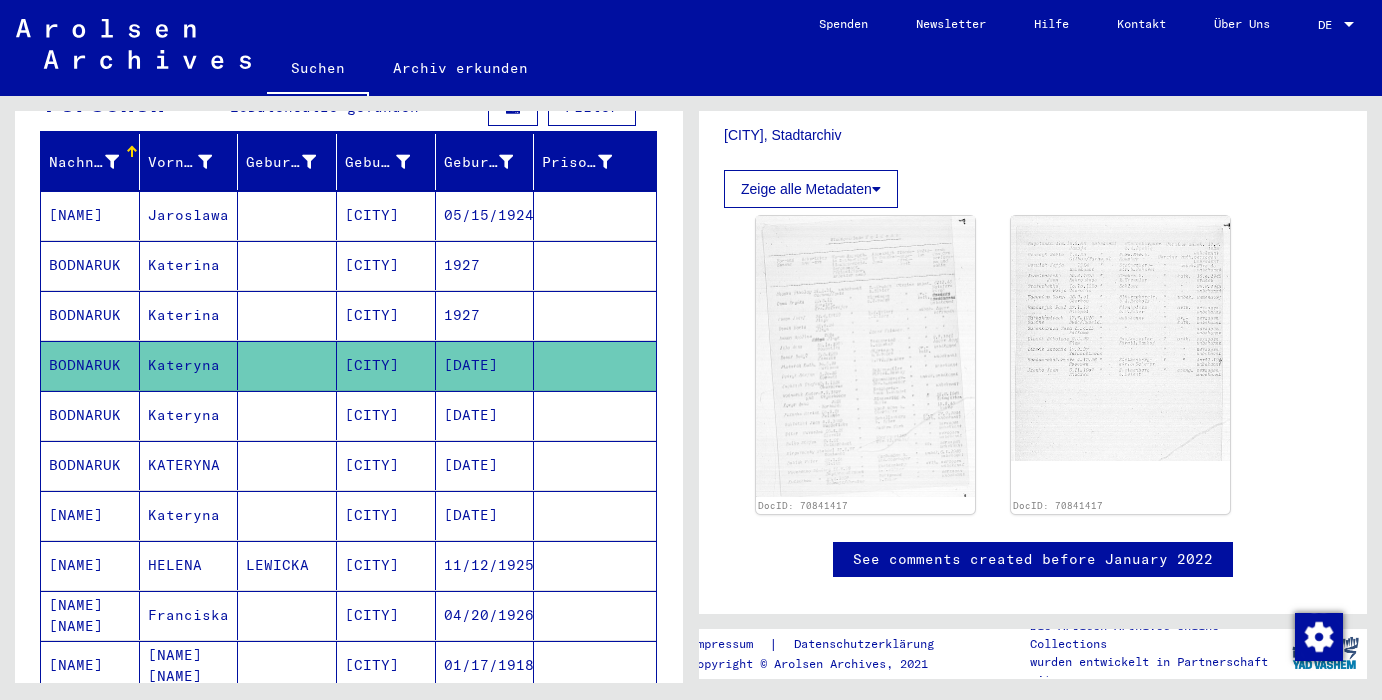 click on "05/15/1924" at bounding box center (485, 265) 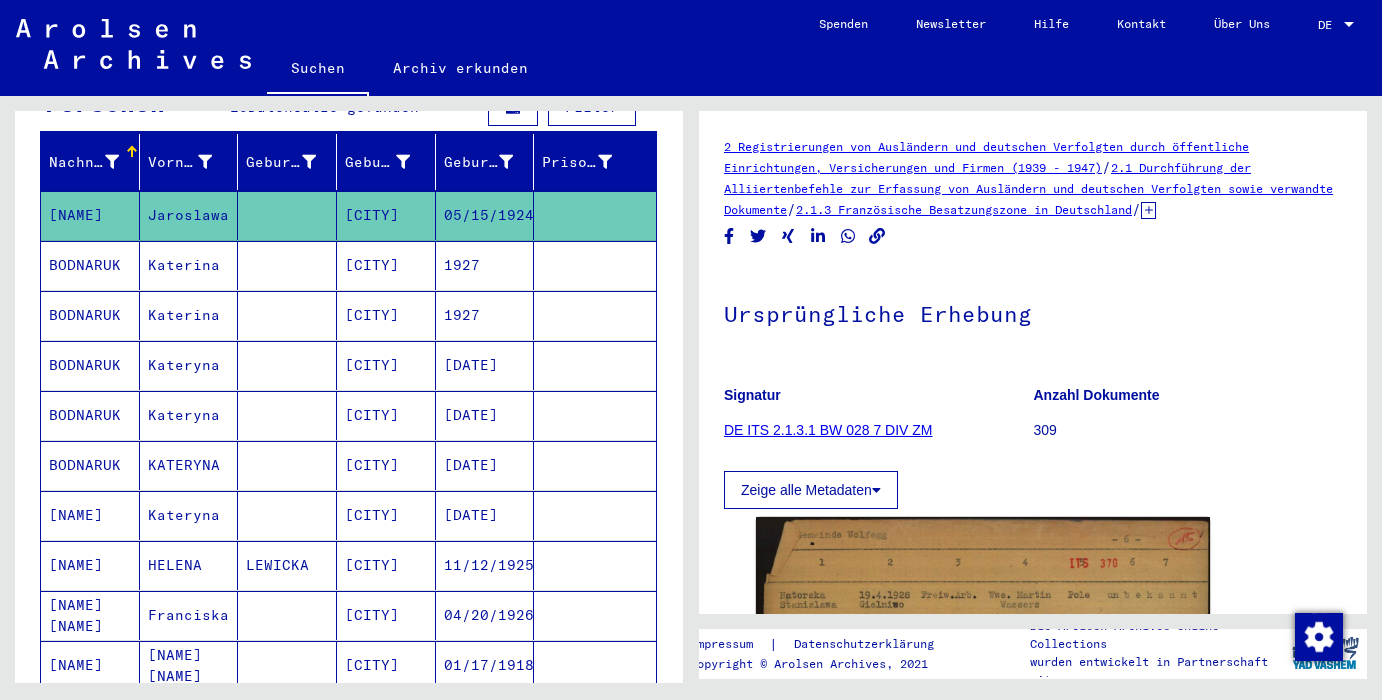 scroll, scrollTop: 0, scrollLeft: 0, axis: both 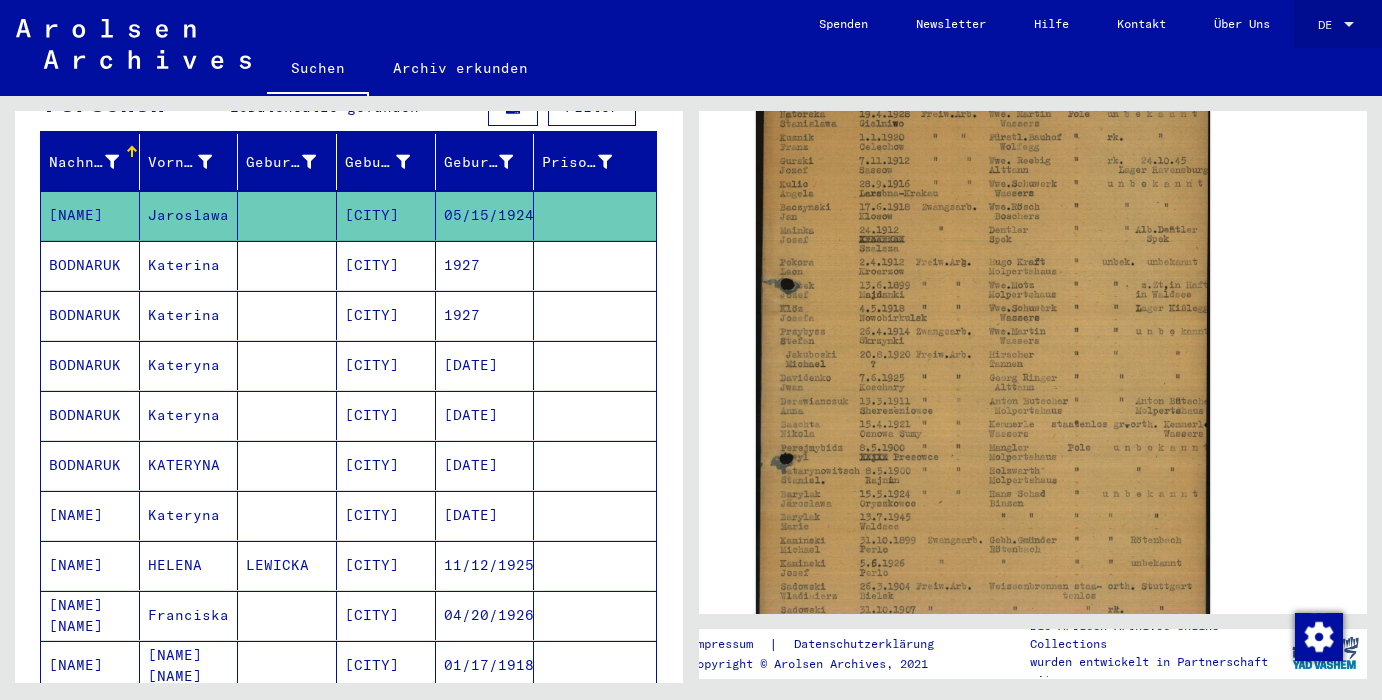 click on "DE" at bounding box center (1329, 25) 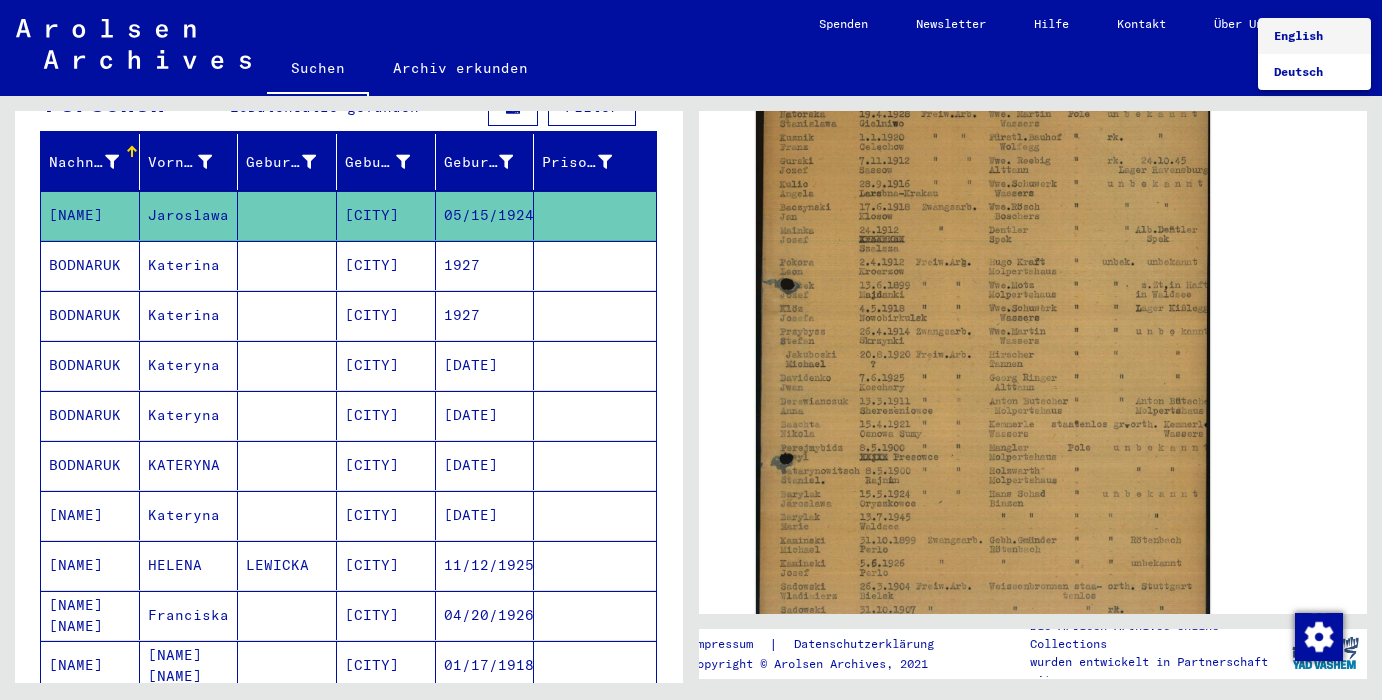 click on "English" at bounding box center (1298, 35) 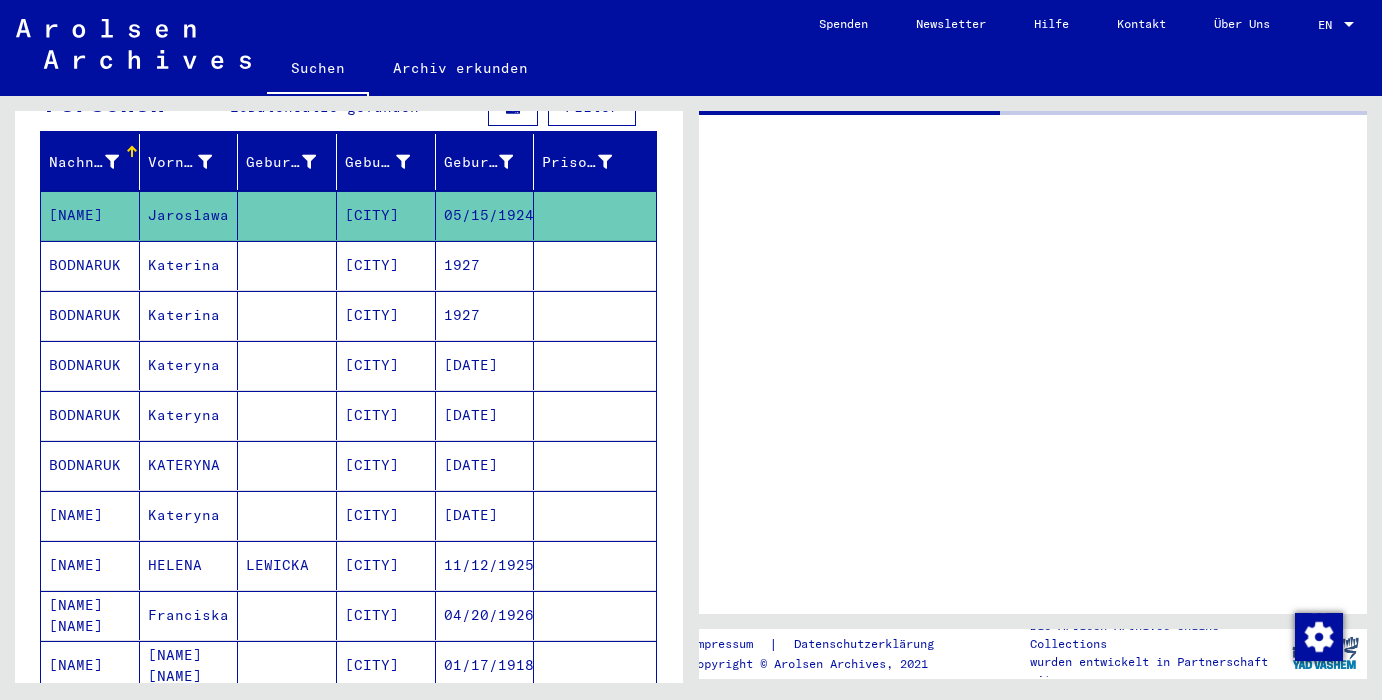 scroll, scrollTop: 0, scrollLeft: 0, axis: both 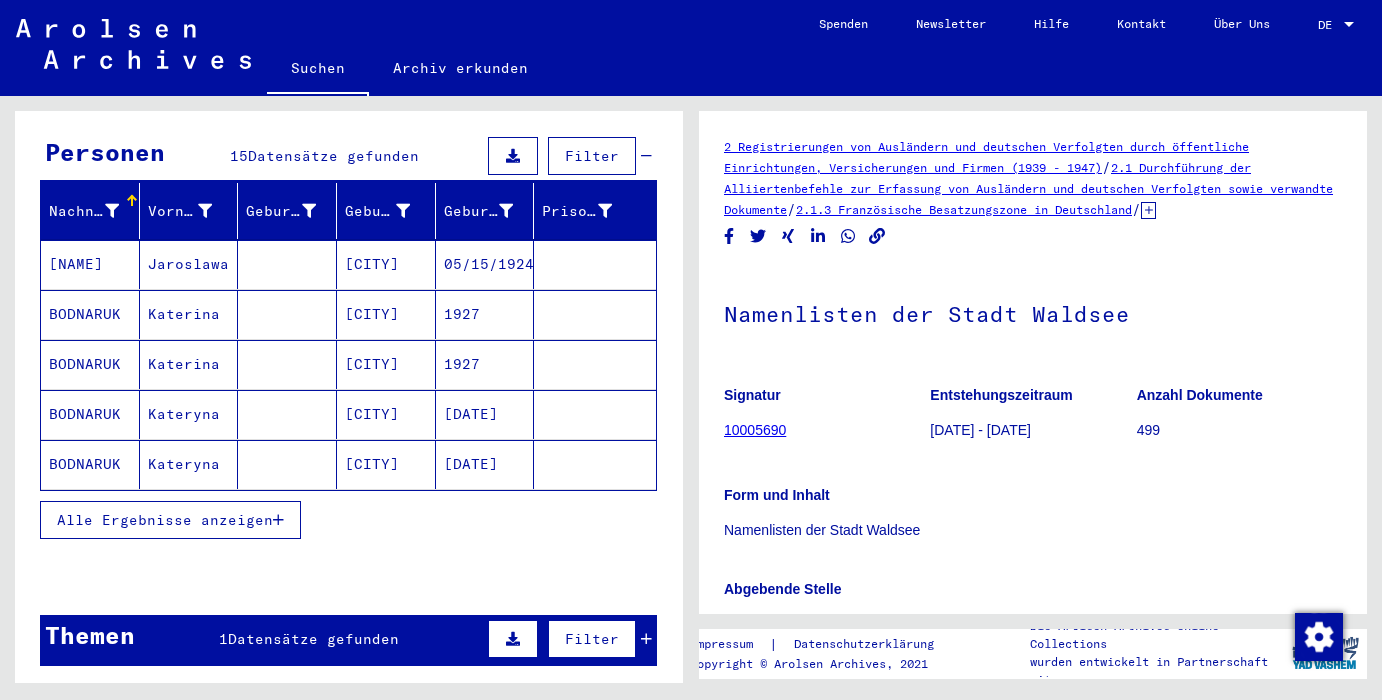 click on "Alle Ergebnisse anzeigen" at bounding box center [170, 520] 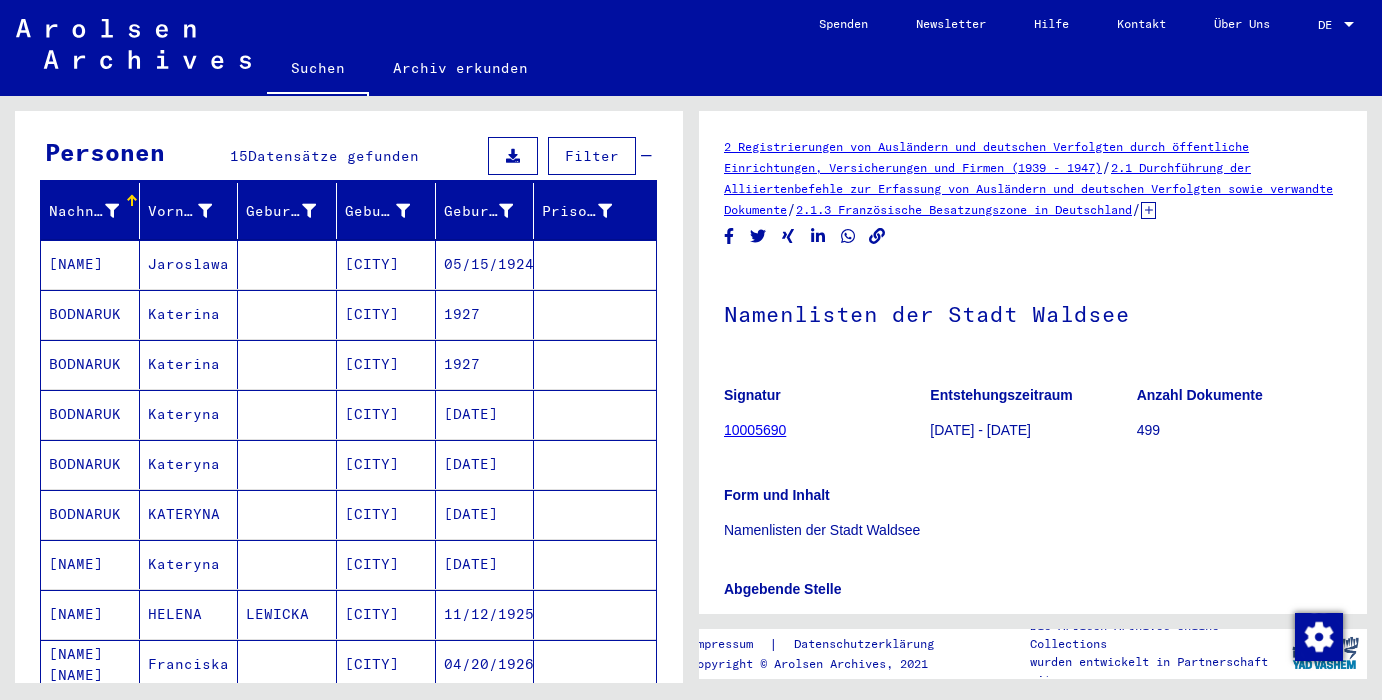 click at bounding box center [287, 314] 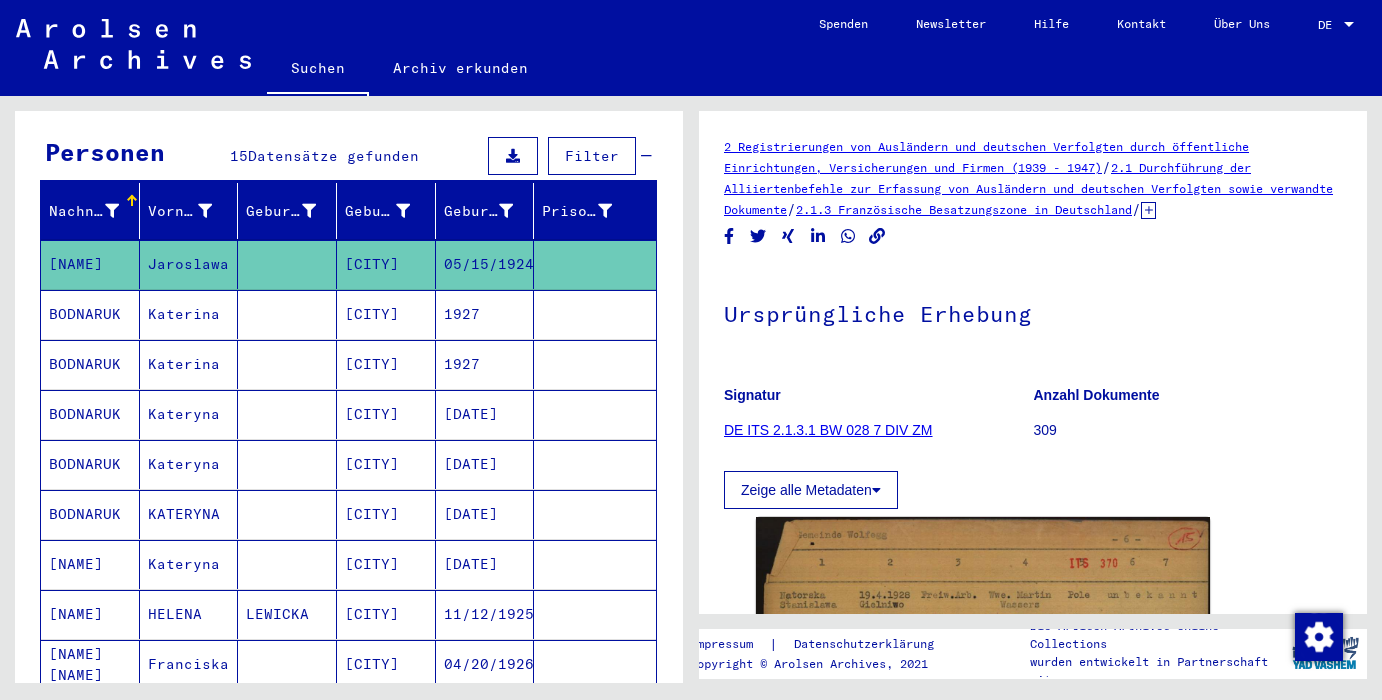 scroll, scrollTop: 0, scrollLeft: 0, axis: both 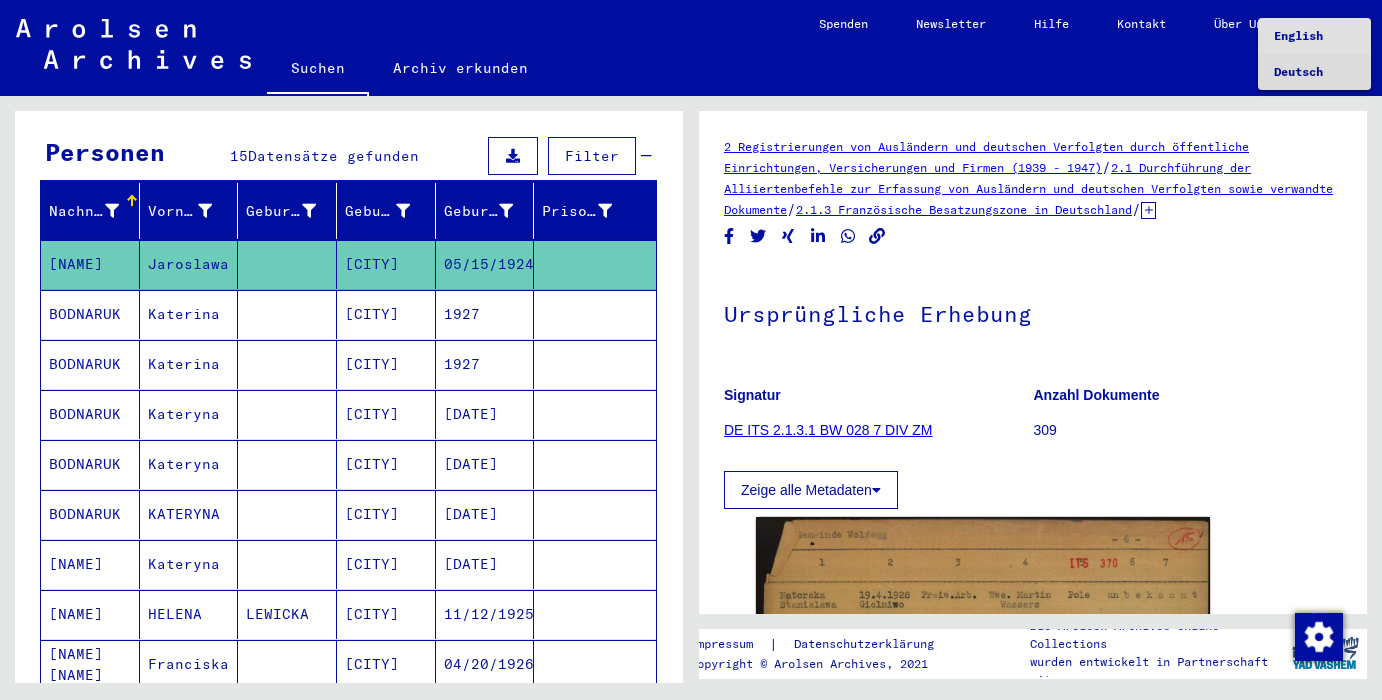 click on "Deutsch" at bounding box center (1314, 72) 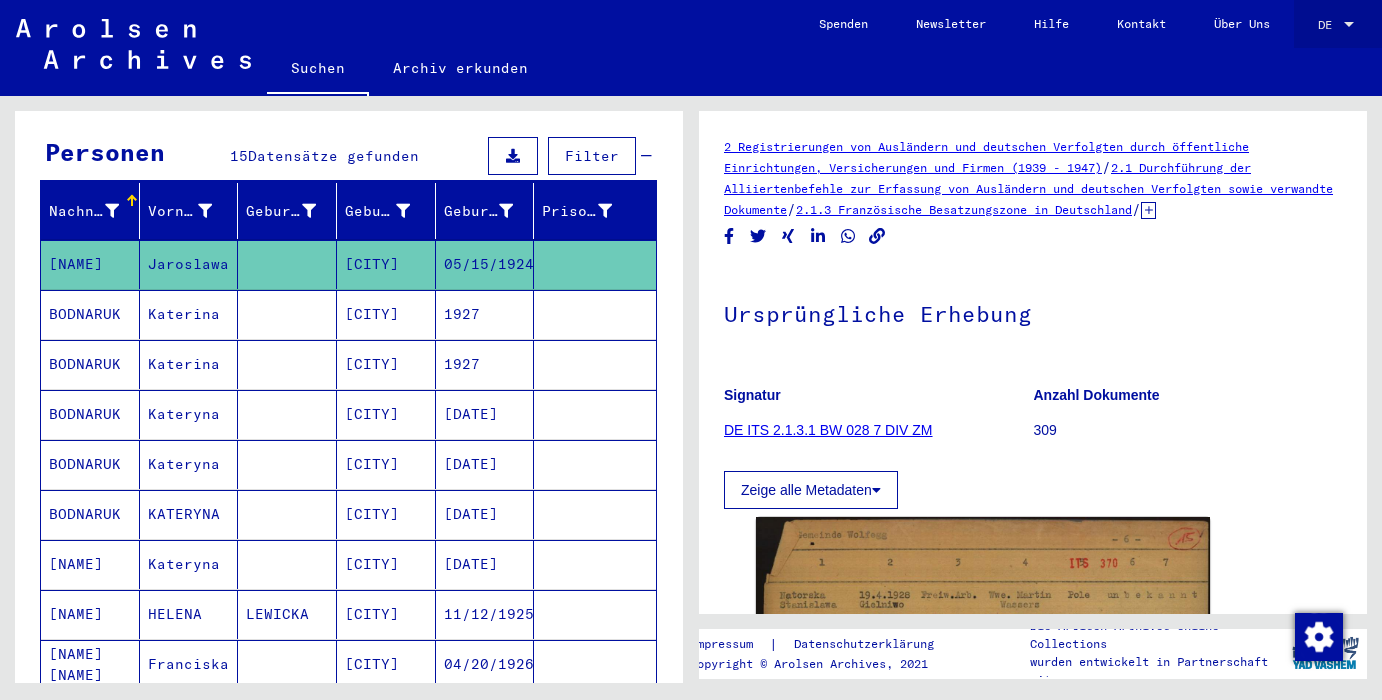 click on "DE  DE" 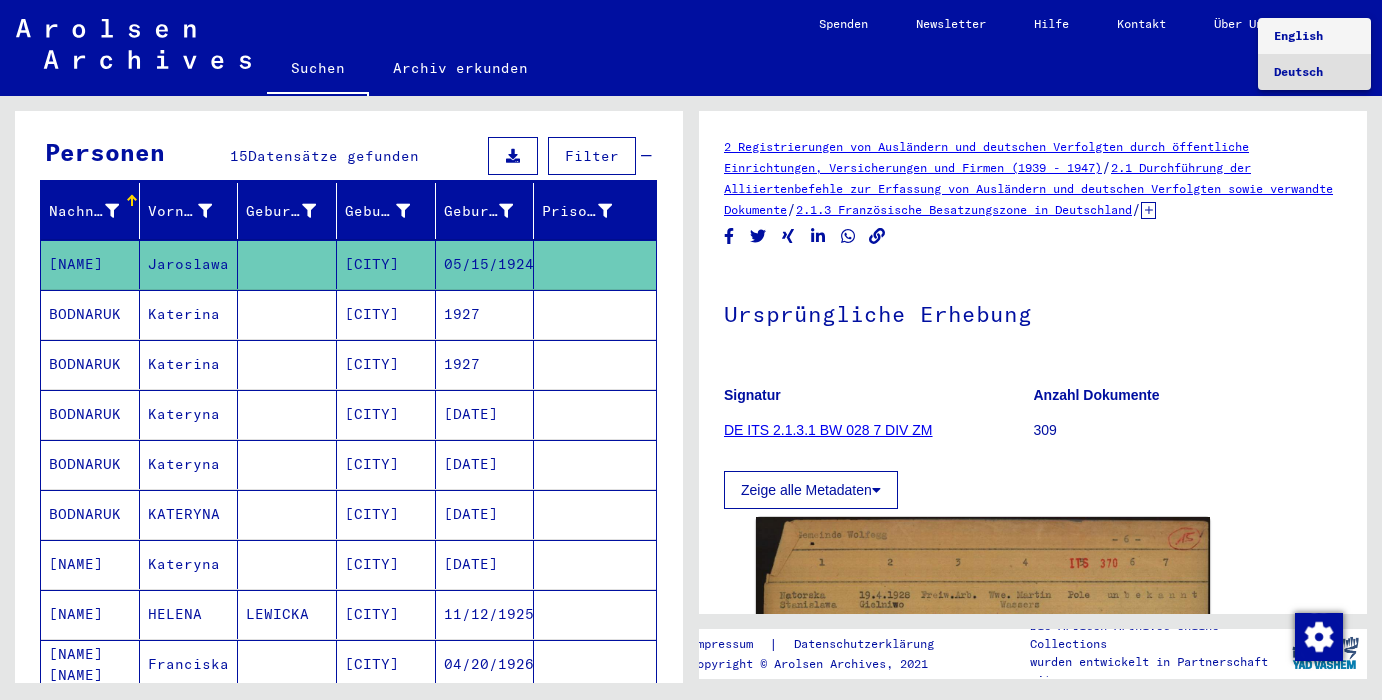 click on "English" at bounding box center (1298, 35) 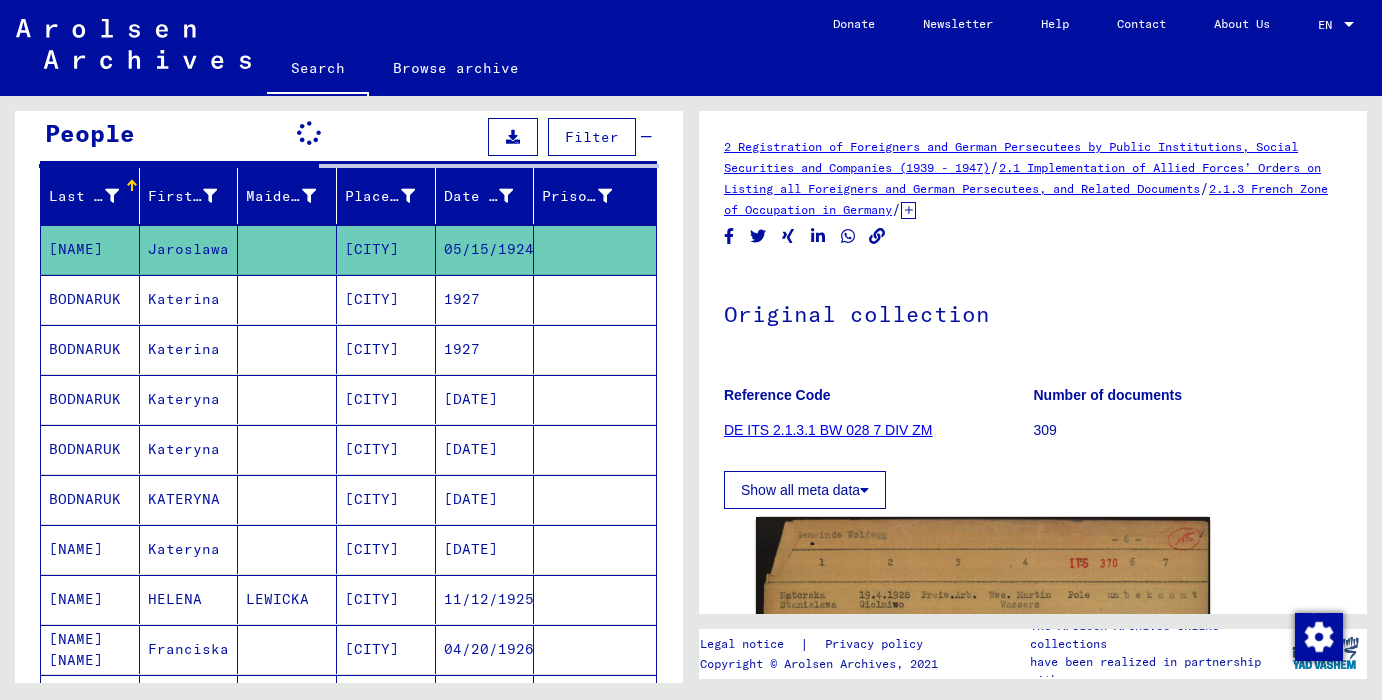 scroll, scrollTop: 169, scrollLeft: 0, axis: vertical 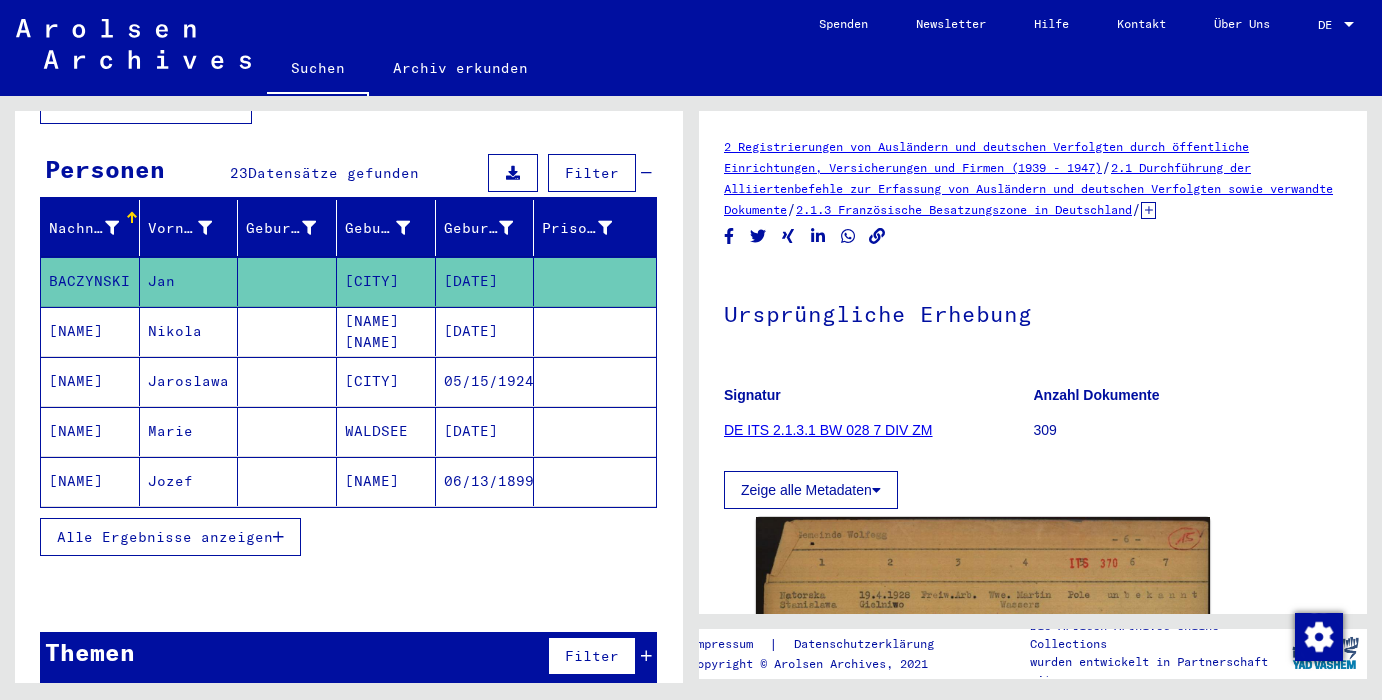 type on "**********" 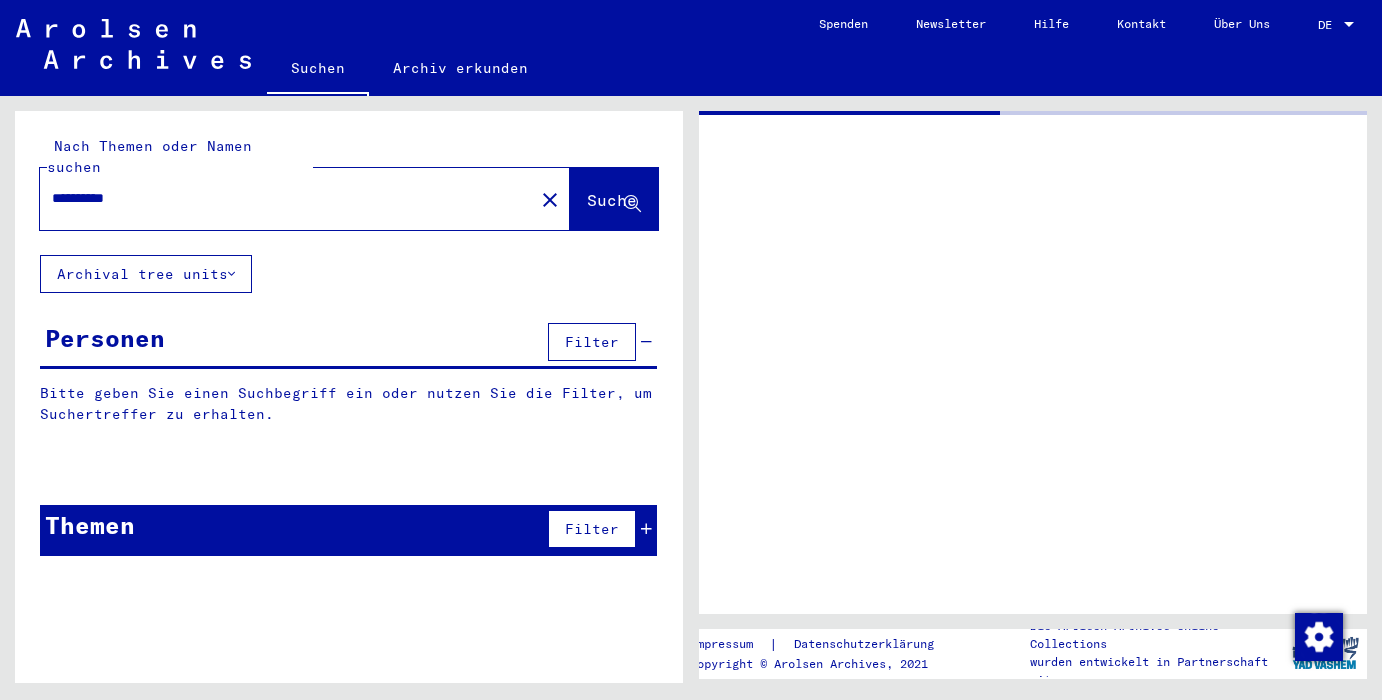 scroll, scrollTop: 0, scrollLeft: 0, axis: both 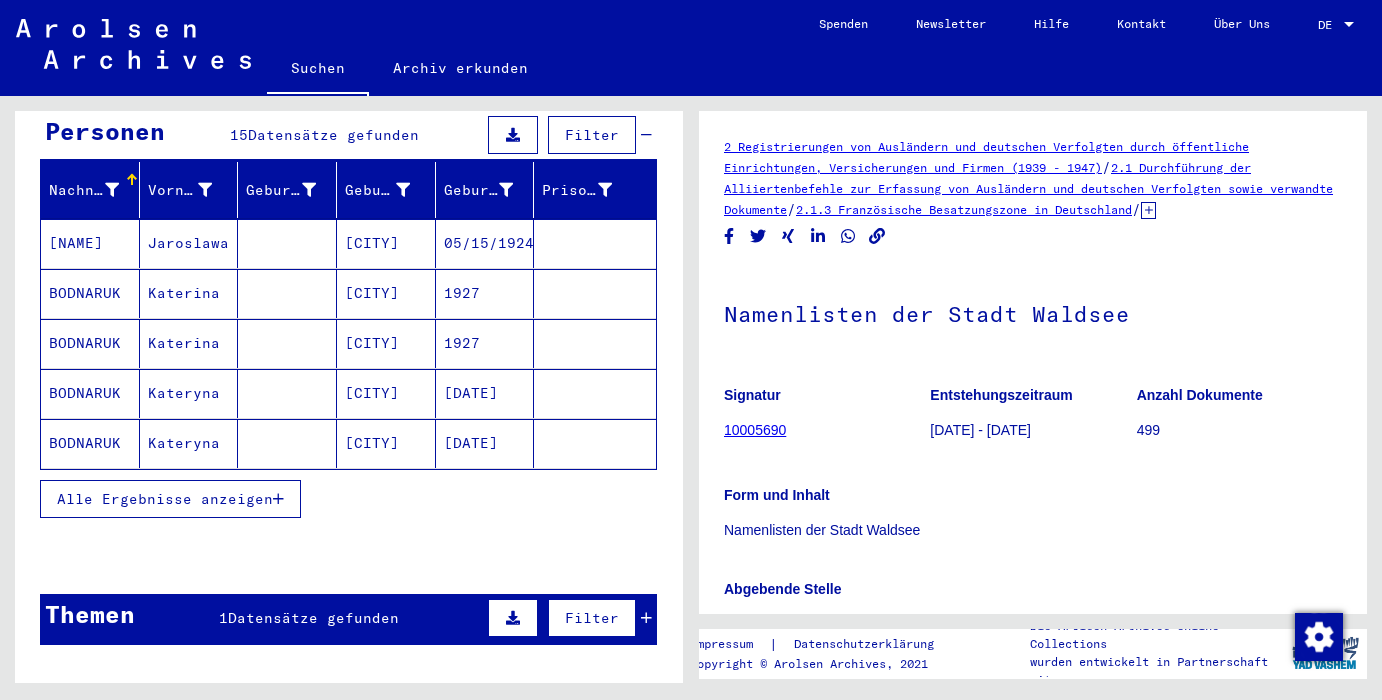 click on "Alle Ergebnisse anzeigen" at bounding box center (165, 499) 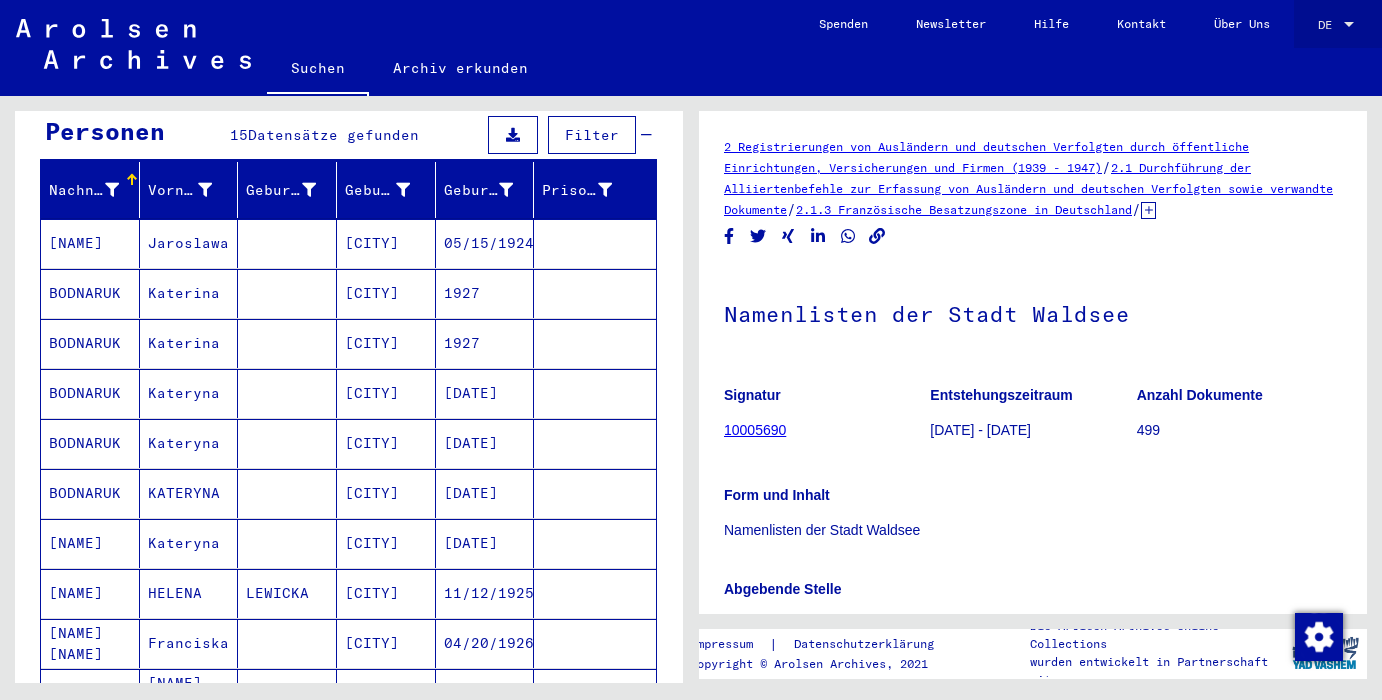 click on "DE" at bounding box center (1325, 24) 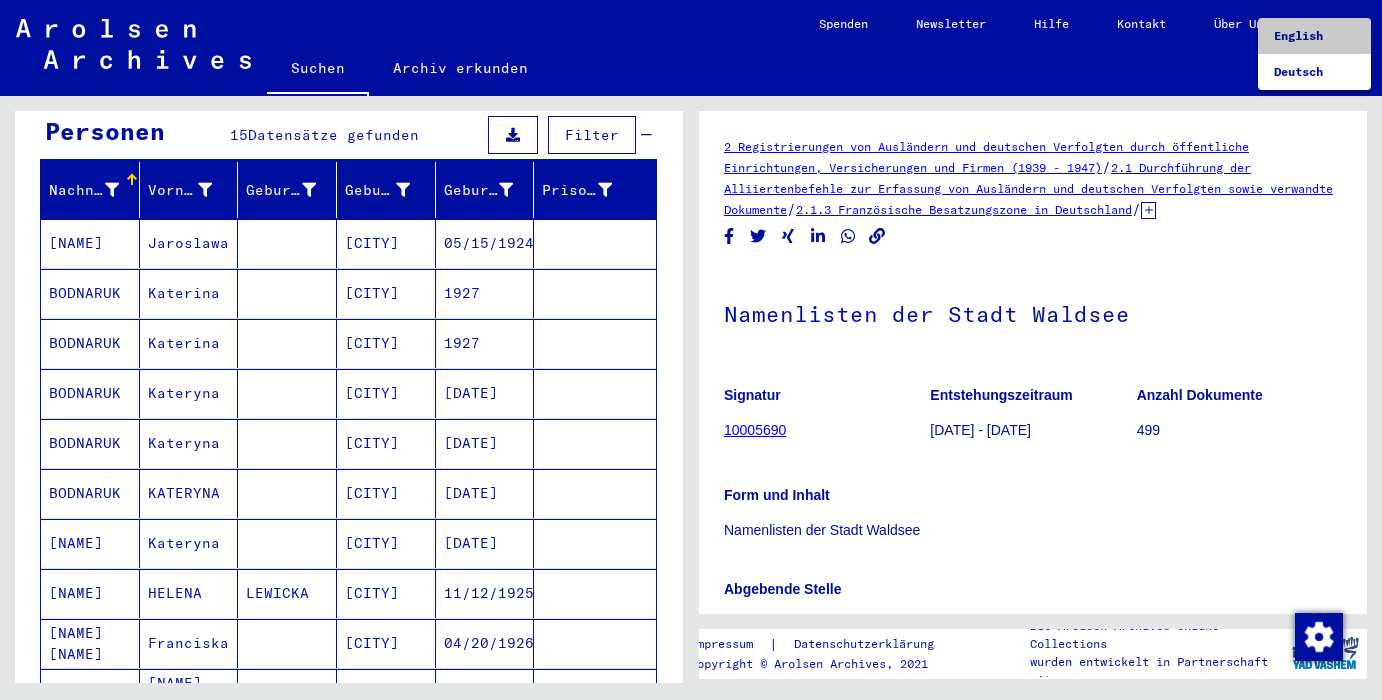 click on "English" at bounding box center (1298, 35) 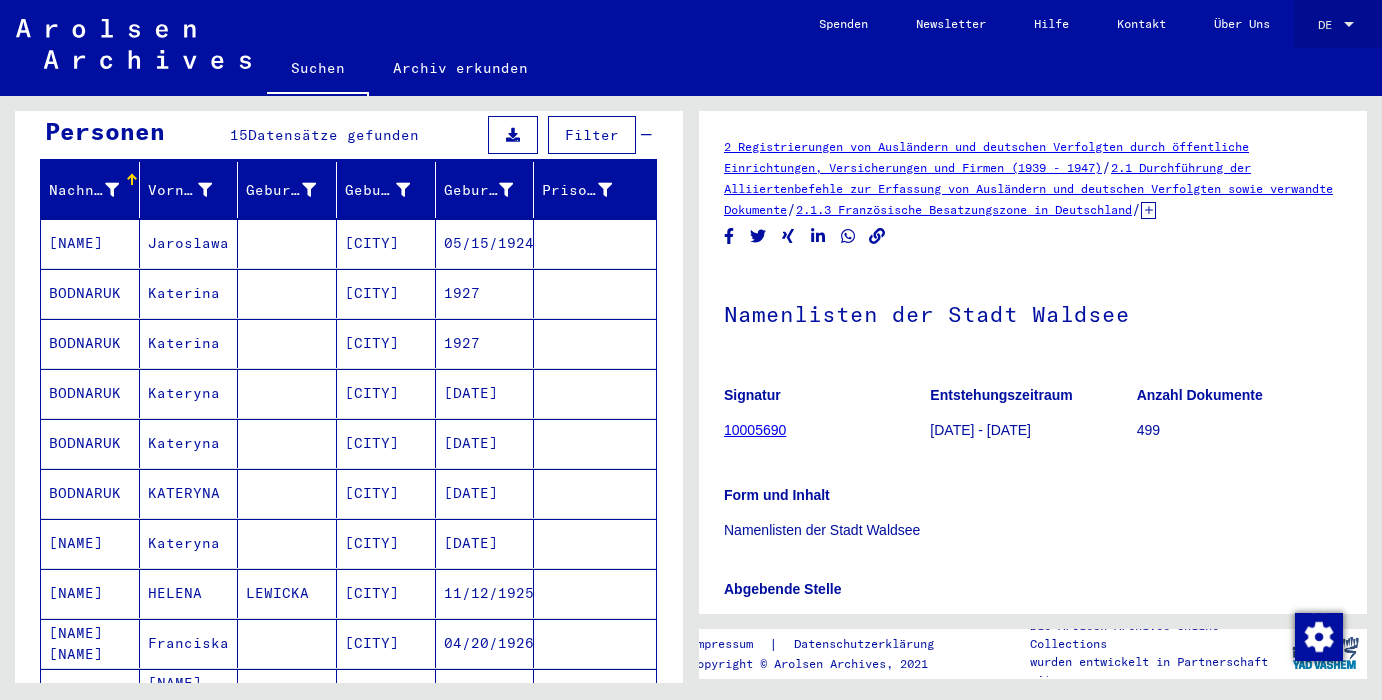 click on "DE" at bounding box center (1325, 24) 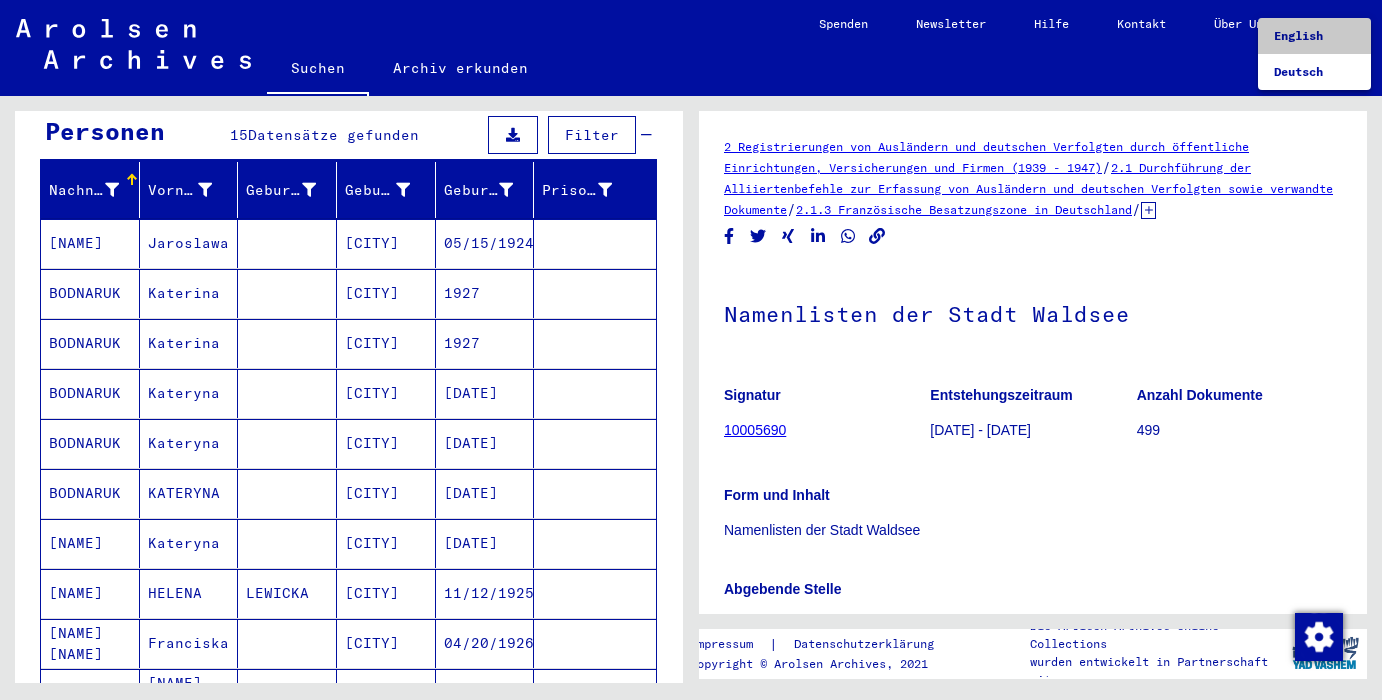 click on "English" at bounding box center (1298, 35) 